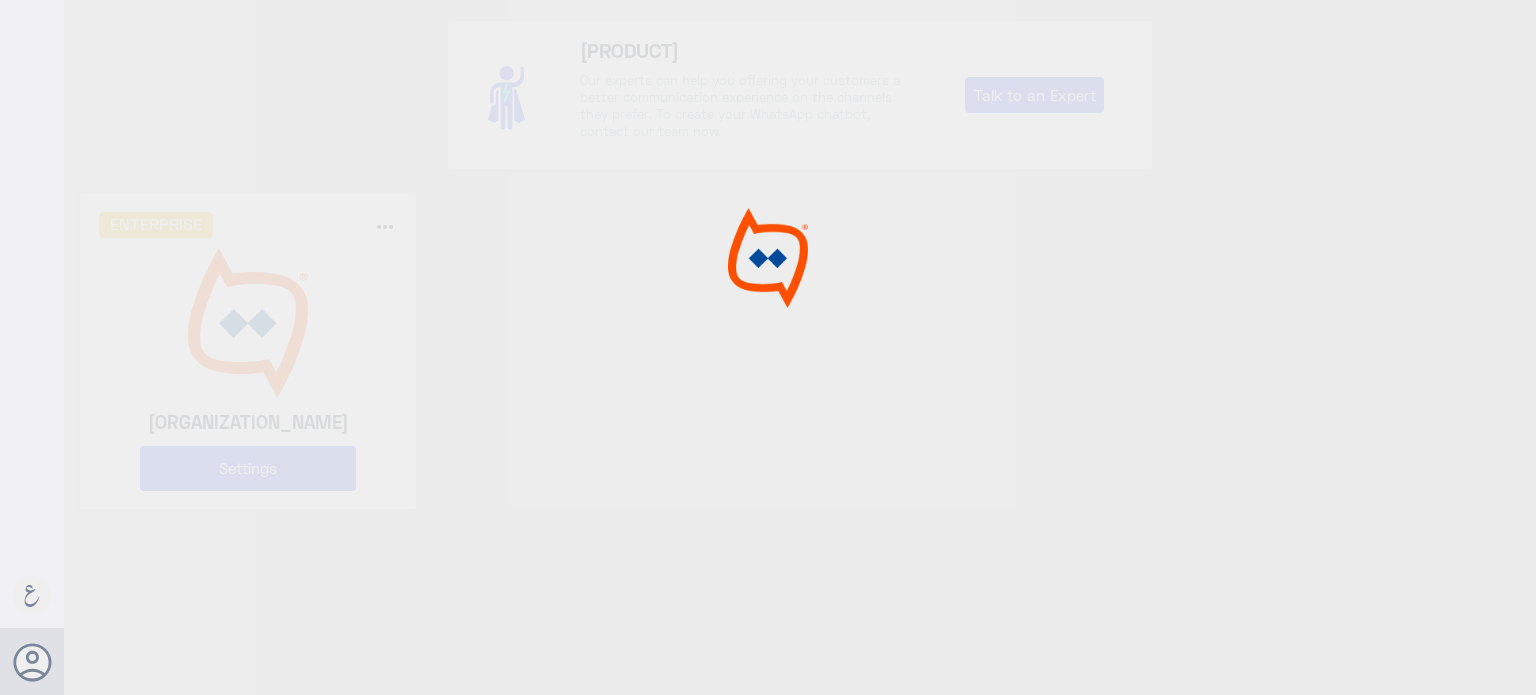 scroll, scrollTop: 0, scrollLeft: 0, axis: both 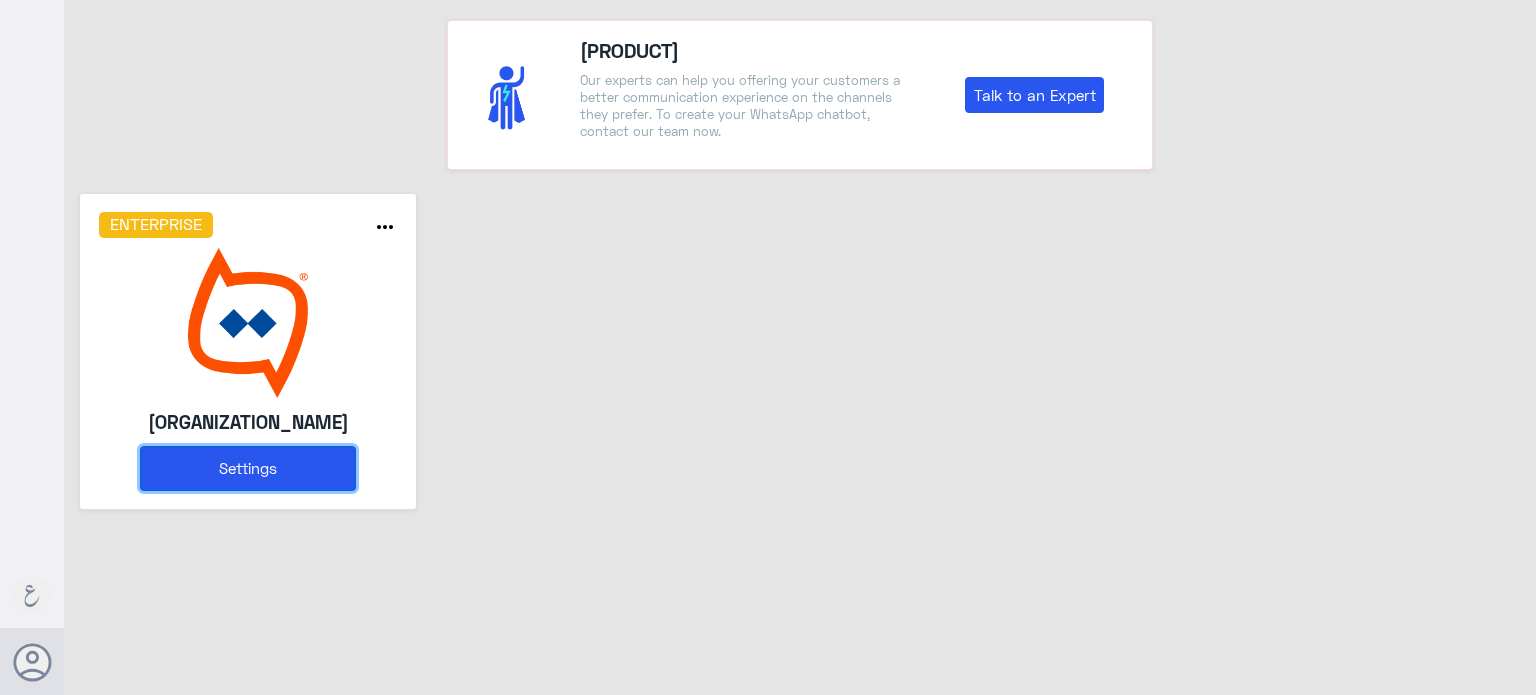 click on "Settings" at bounding box center [248, 468] 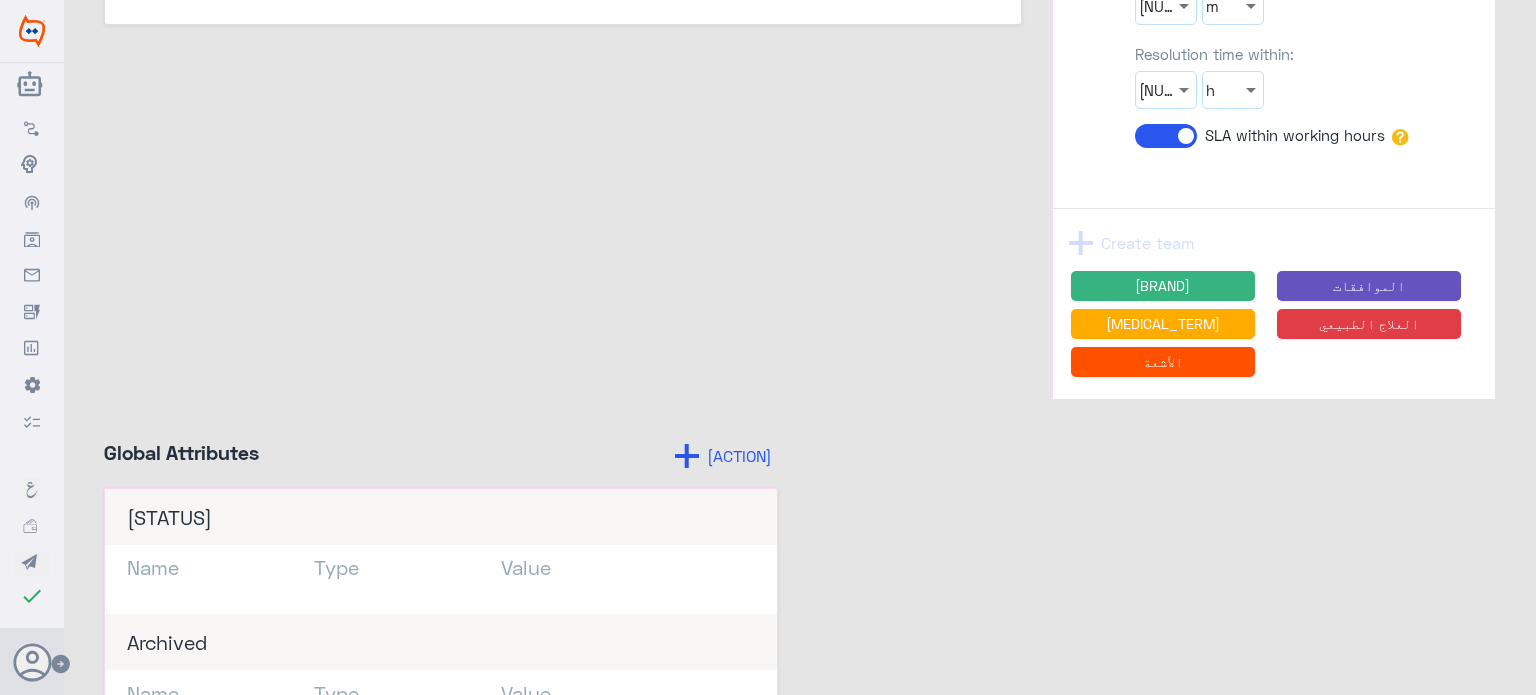 scroll, scrollTop: 2700, scrollLeft: 0, axis: vertical 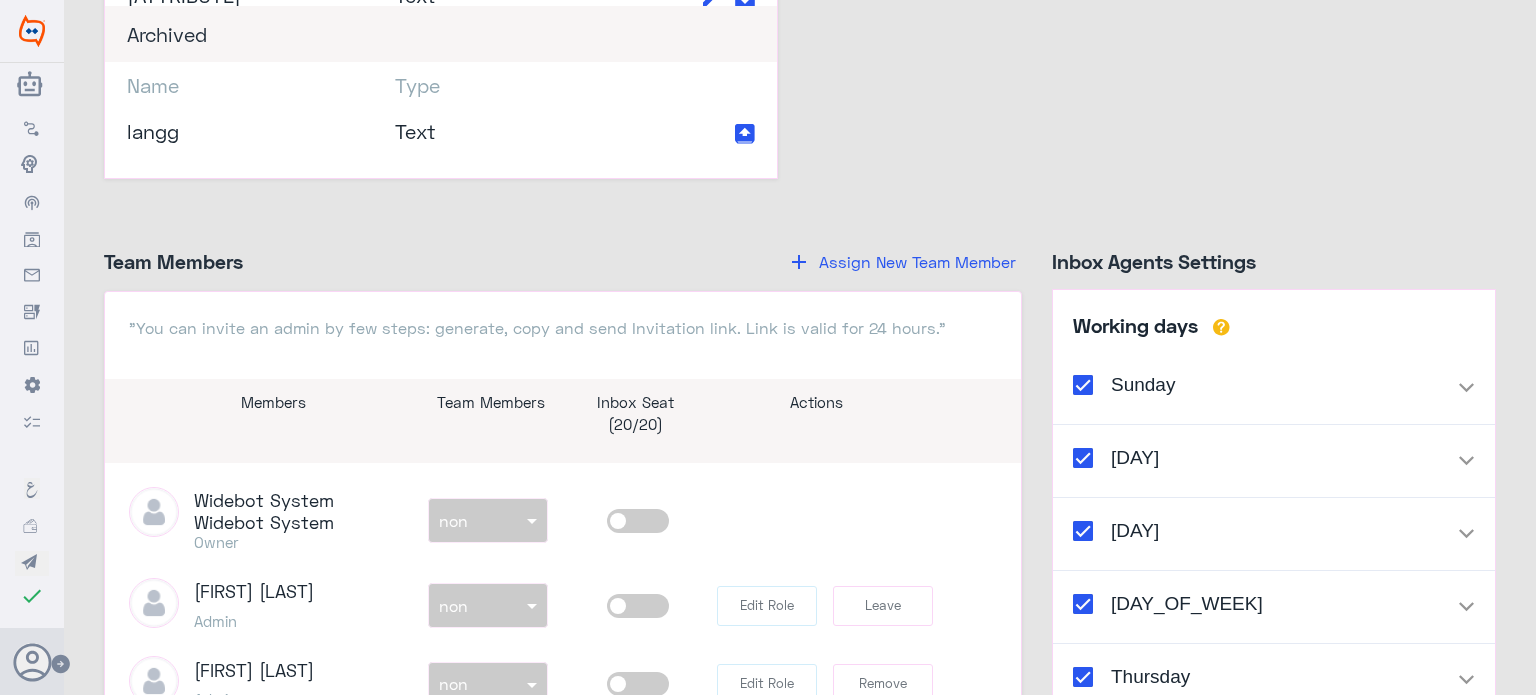 click on "Assign New Team Member" at bounding box center [917, 261] 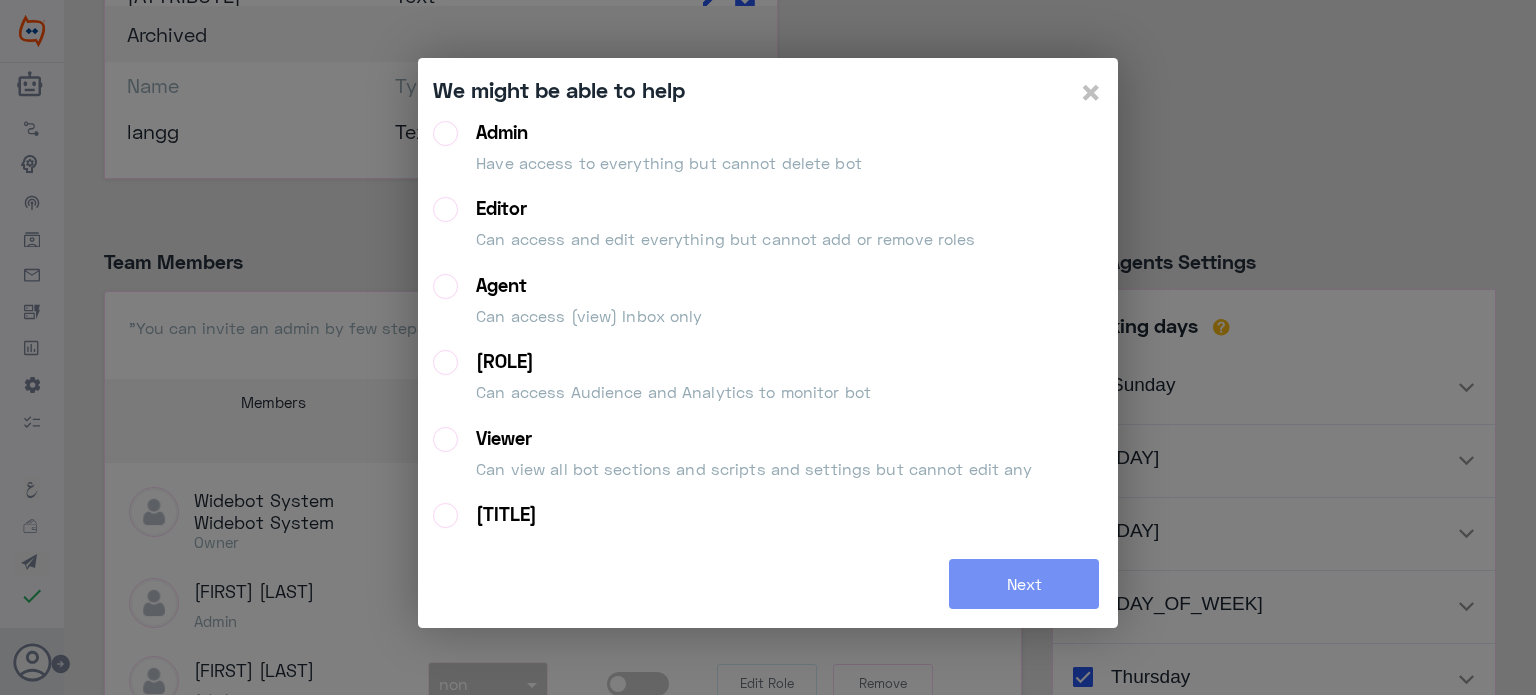 click on "Agent" at bounding box center (589, 285) 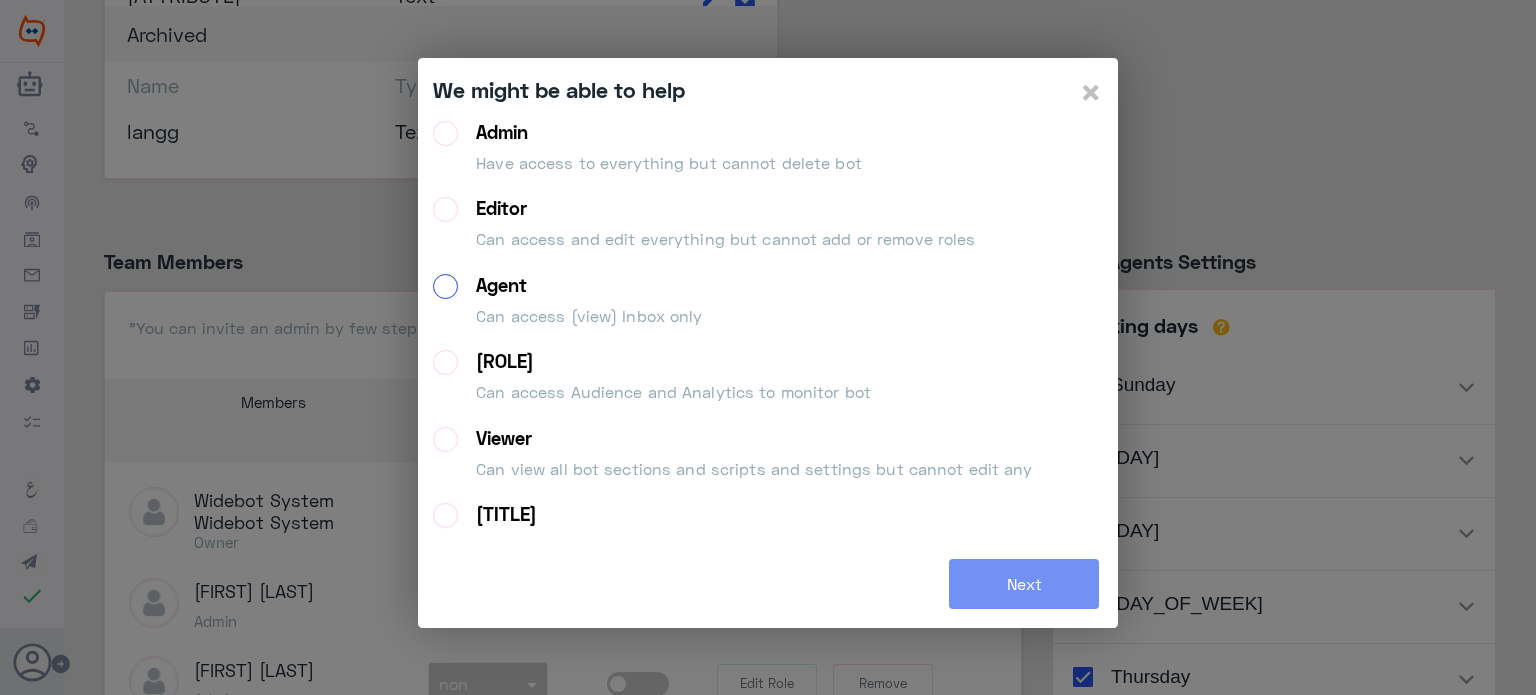 click on "[ROLE] [ACTION] [SCOPE]" at bounding box center [439, 280] 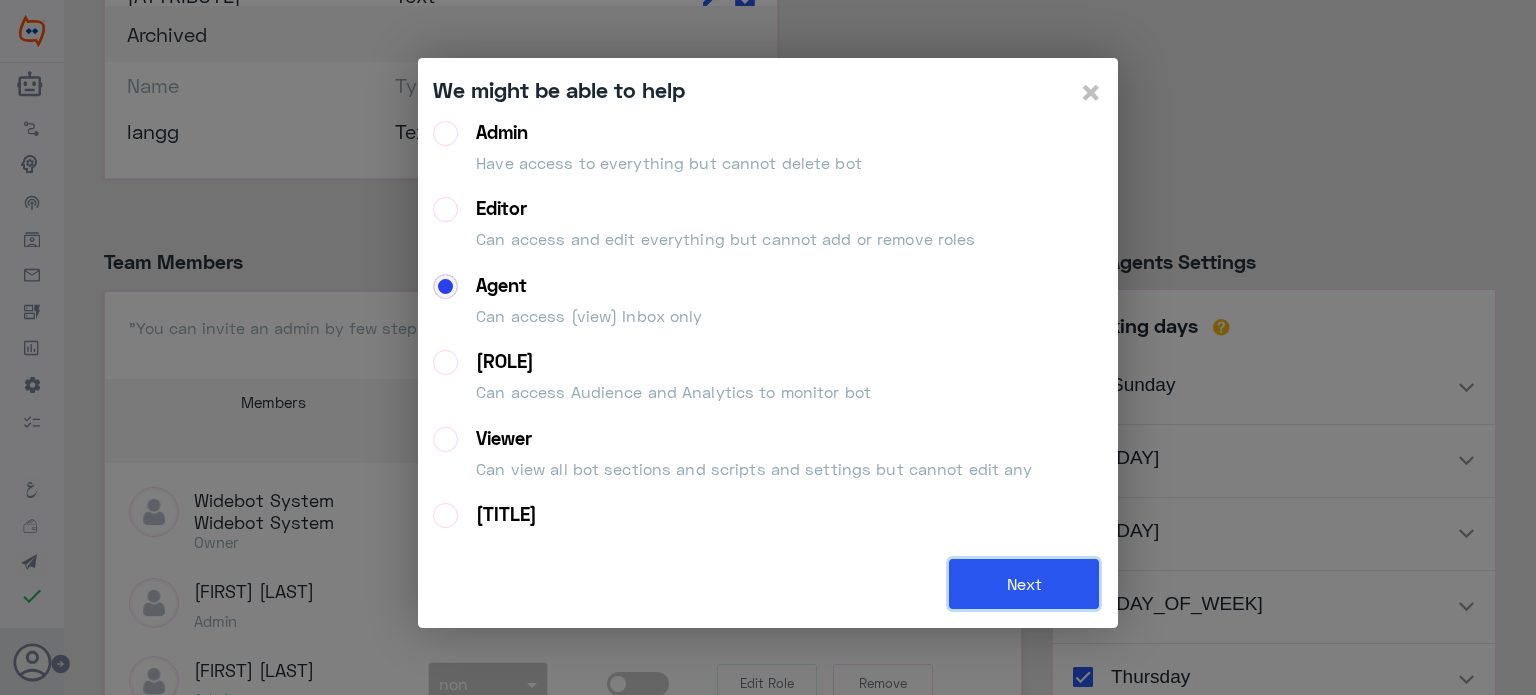 click on "Next" at bounding box center (1024, 584) 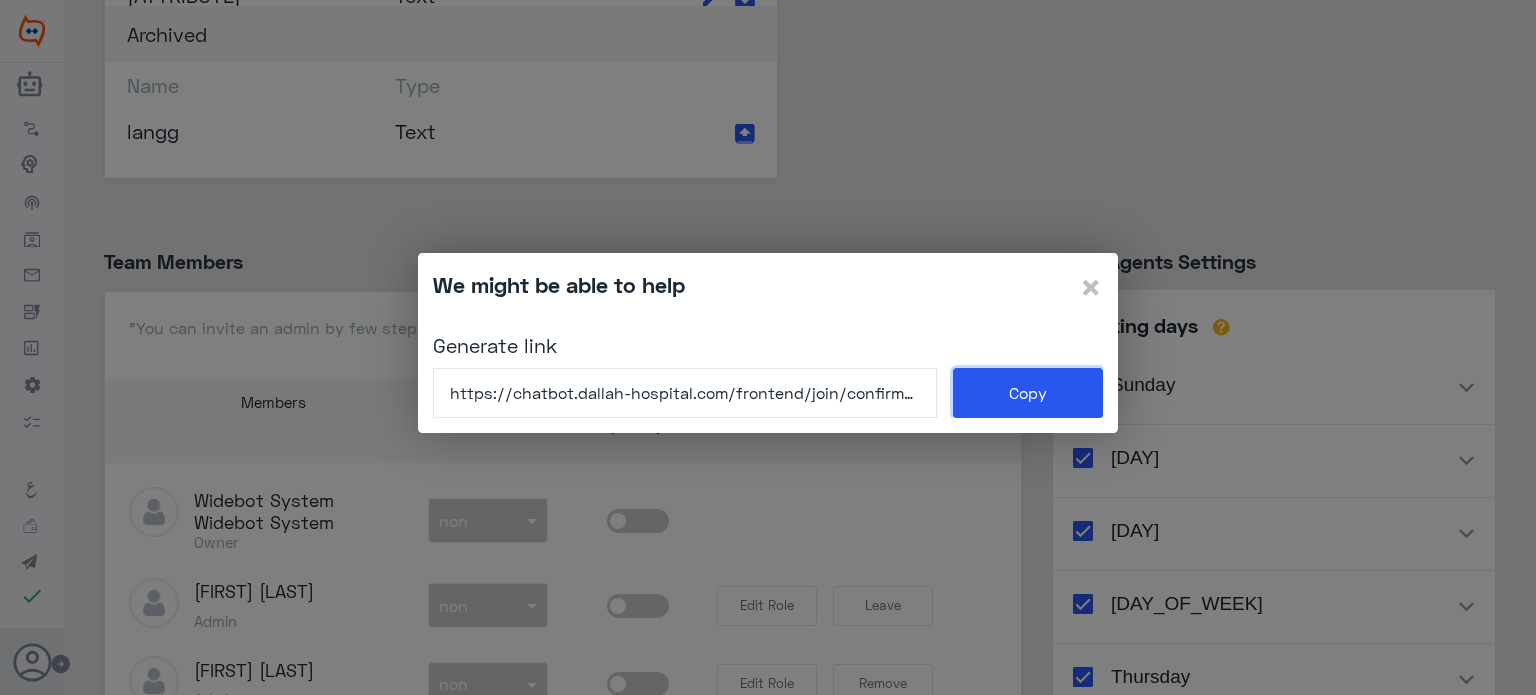 click on "Copy" at bounding box center (1028, 393) 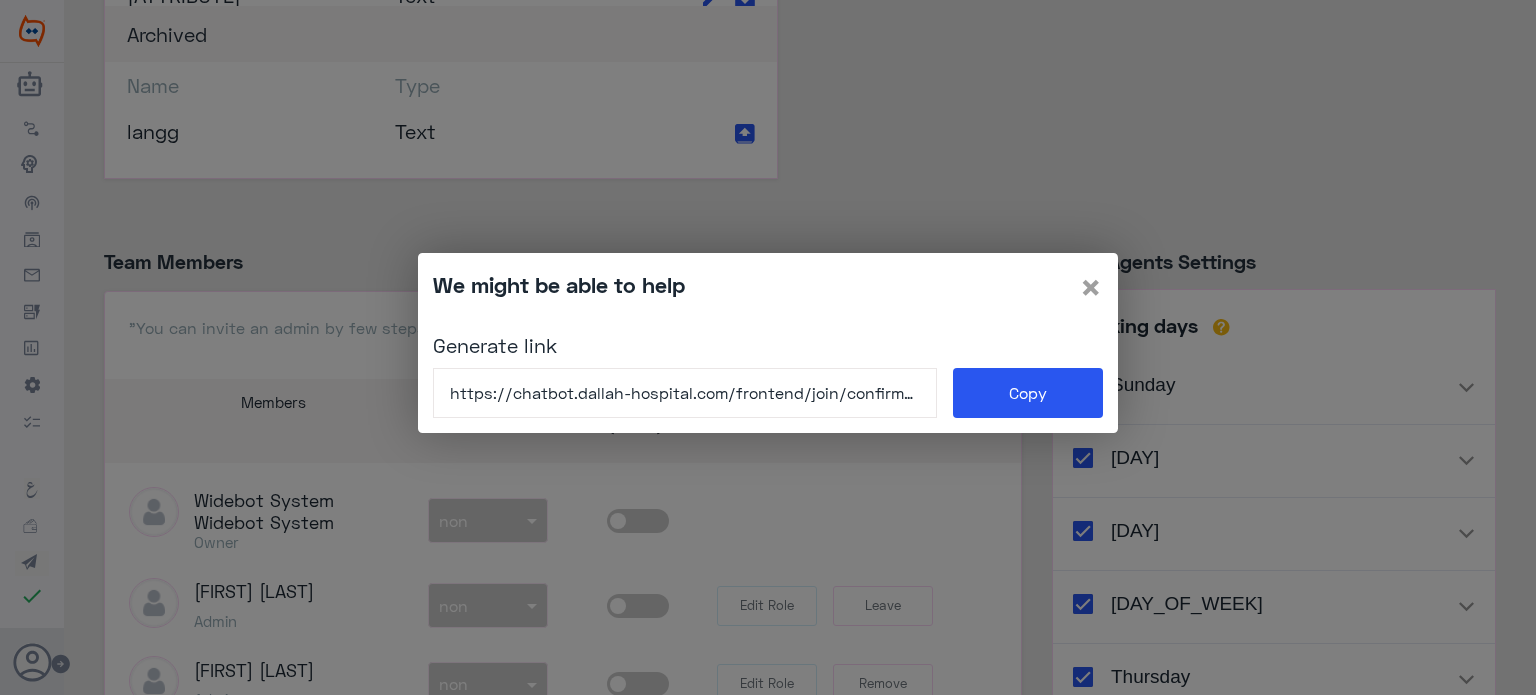 click on "×" at bounding box center [1091, 286] 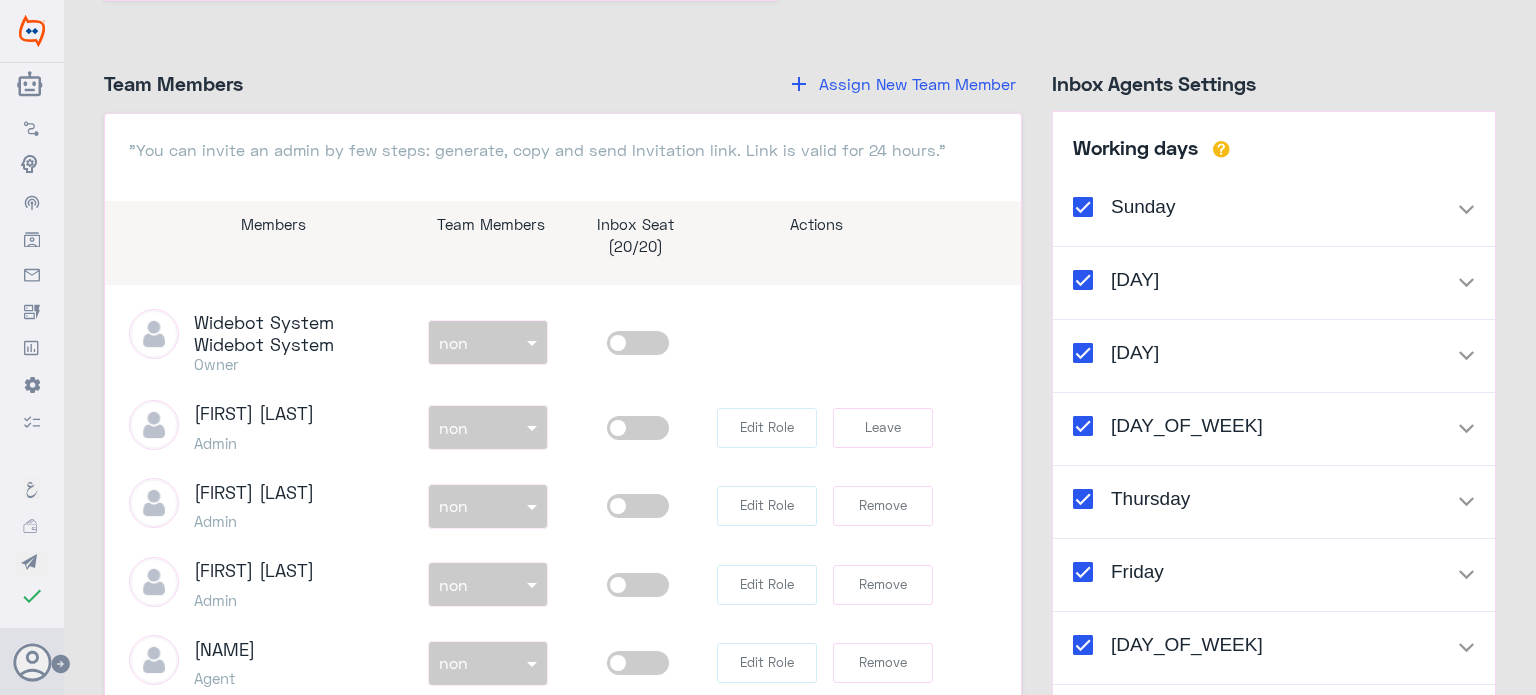 scroll, scrollTop: 2500, scrollLeft: 0, axis: vertical 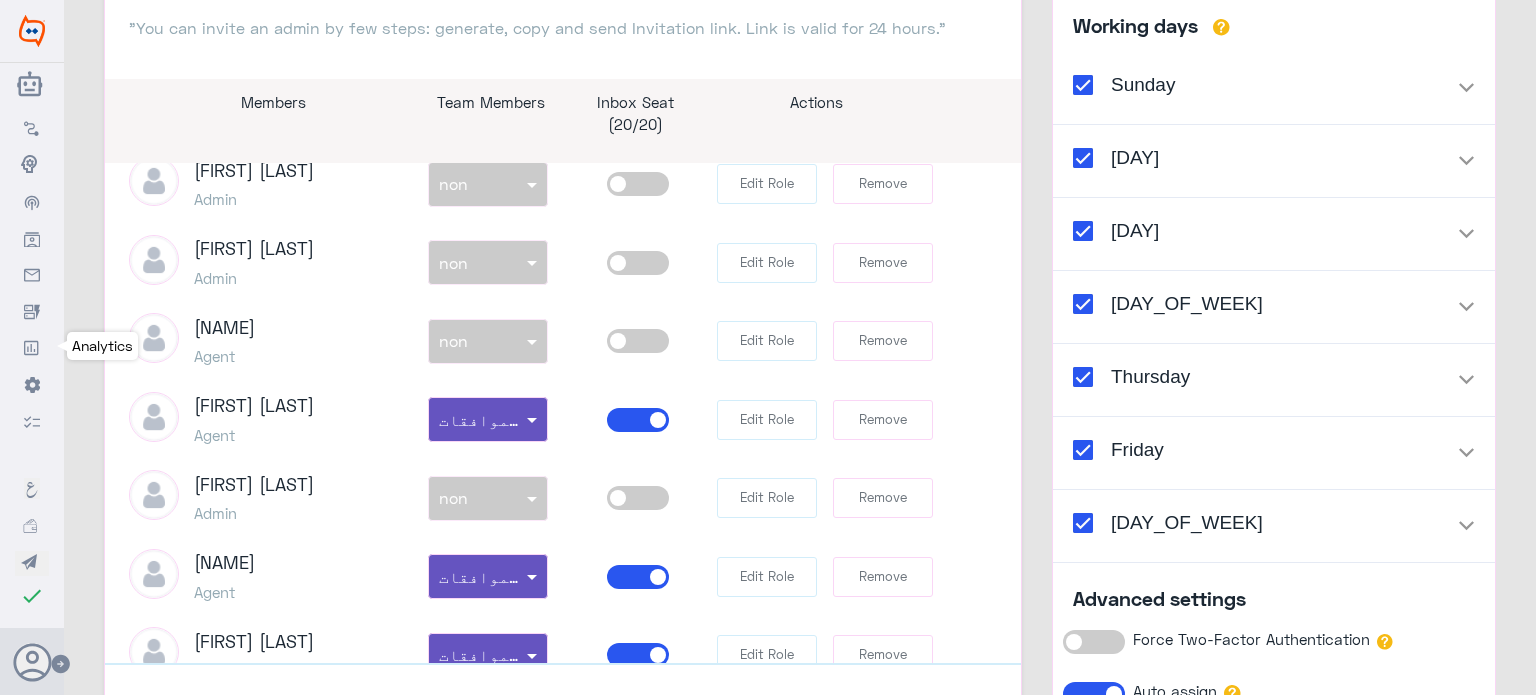click at bounding box center [31, 348] 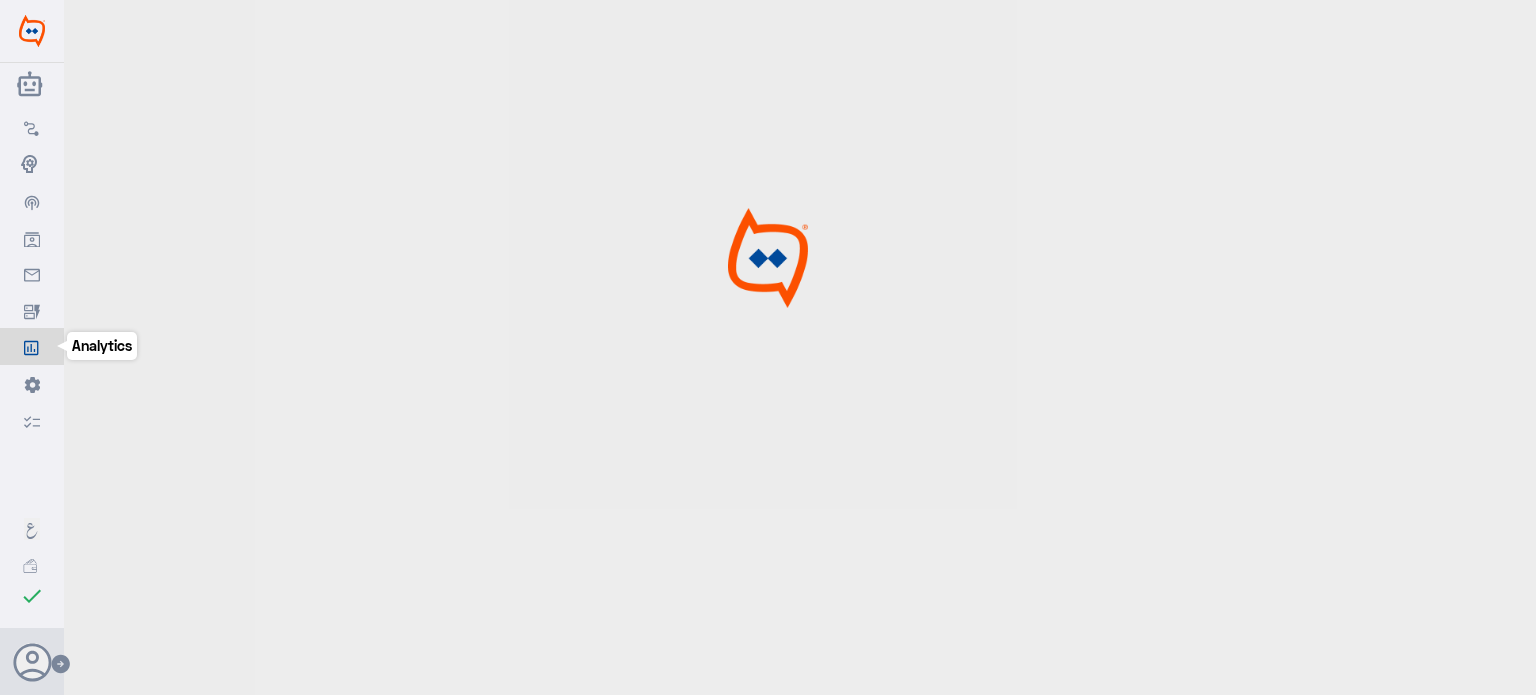 scroll, scrollTop: 0, scrollLeft: 0, axis: both 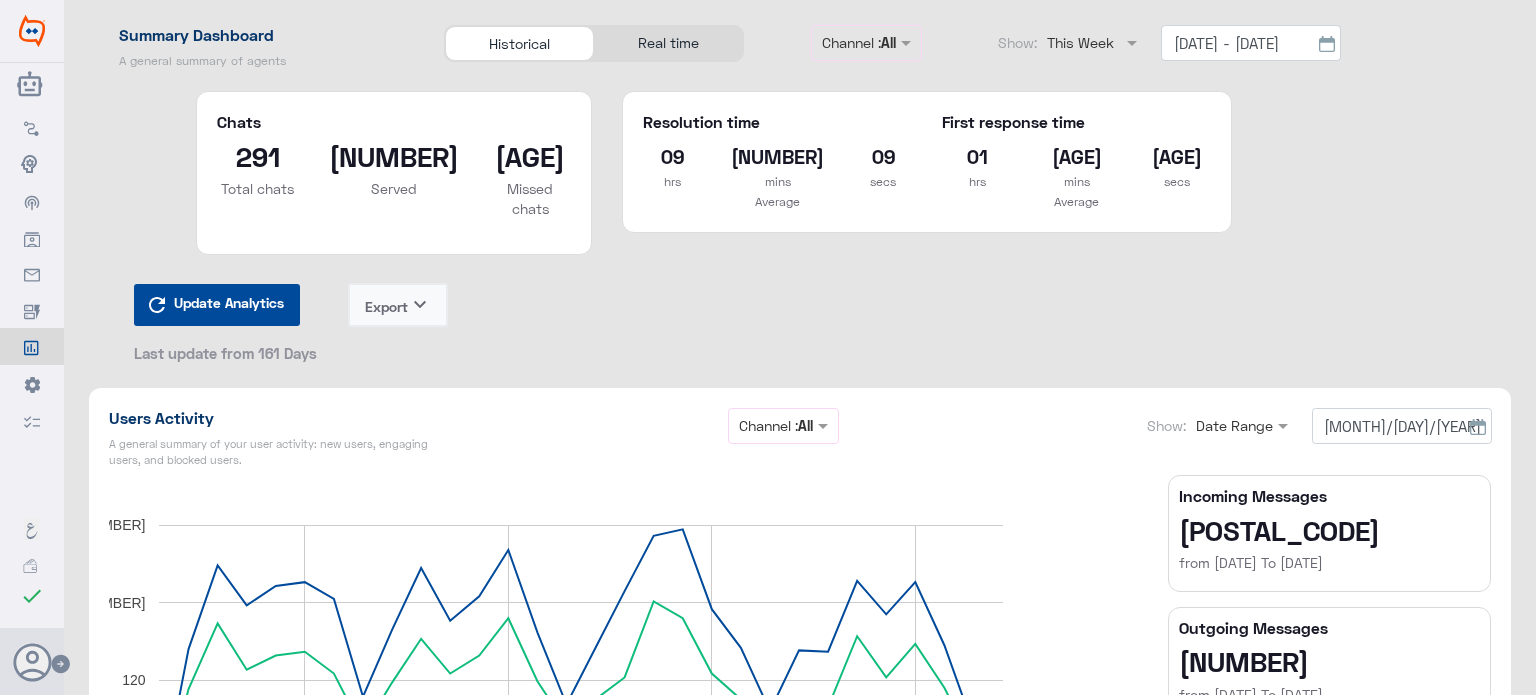 click on "Real time" at bounding box center [668, 43] 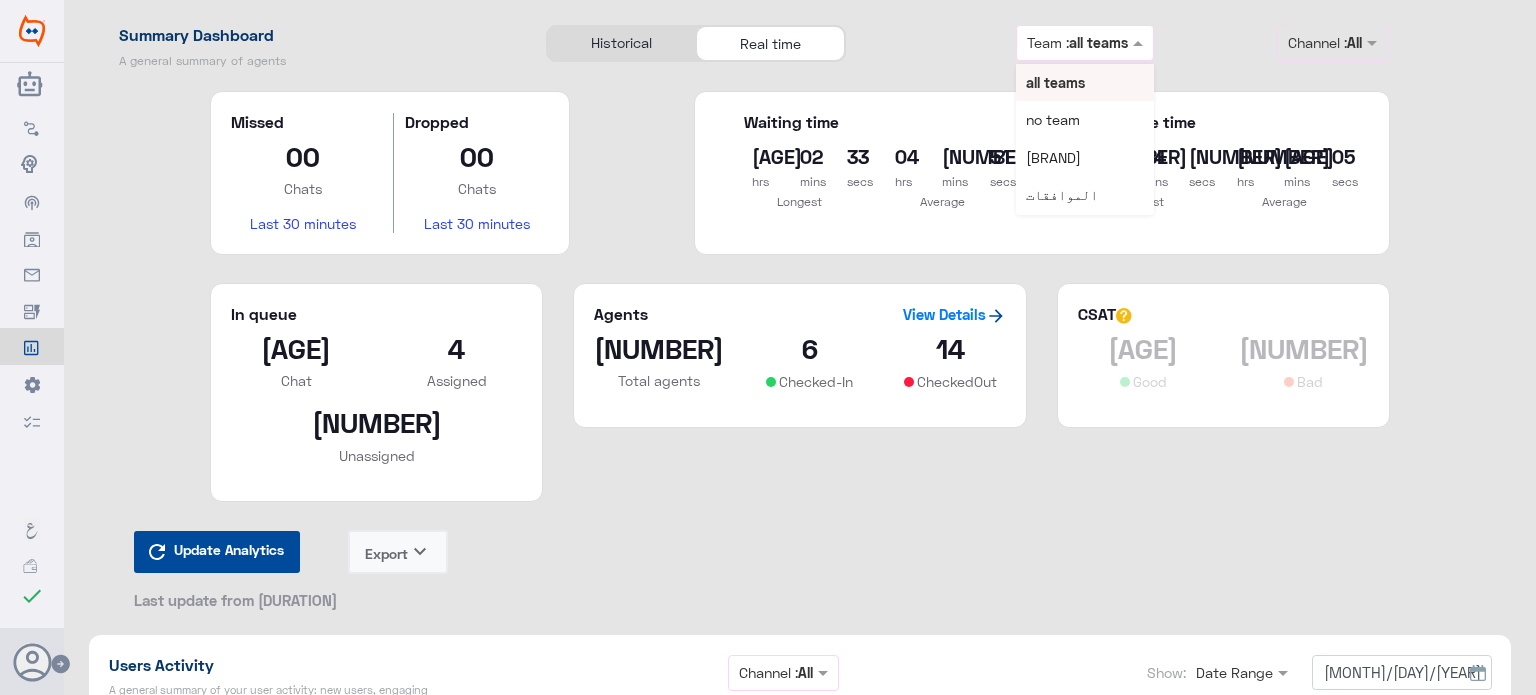 click at bounding box center [1085, 42] 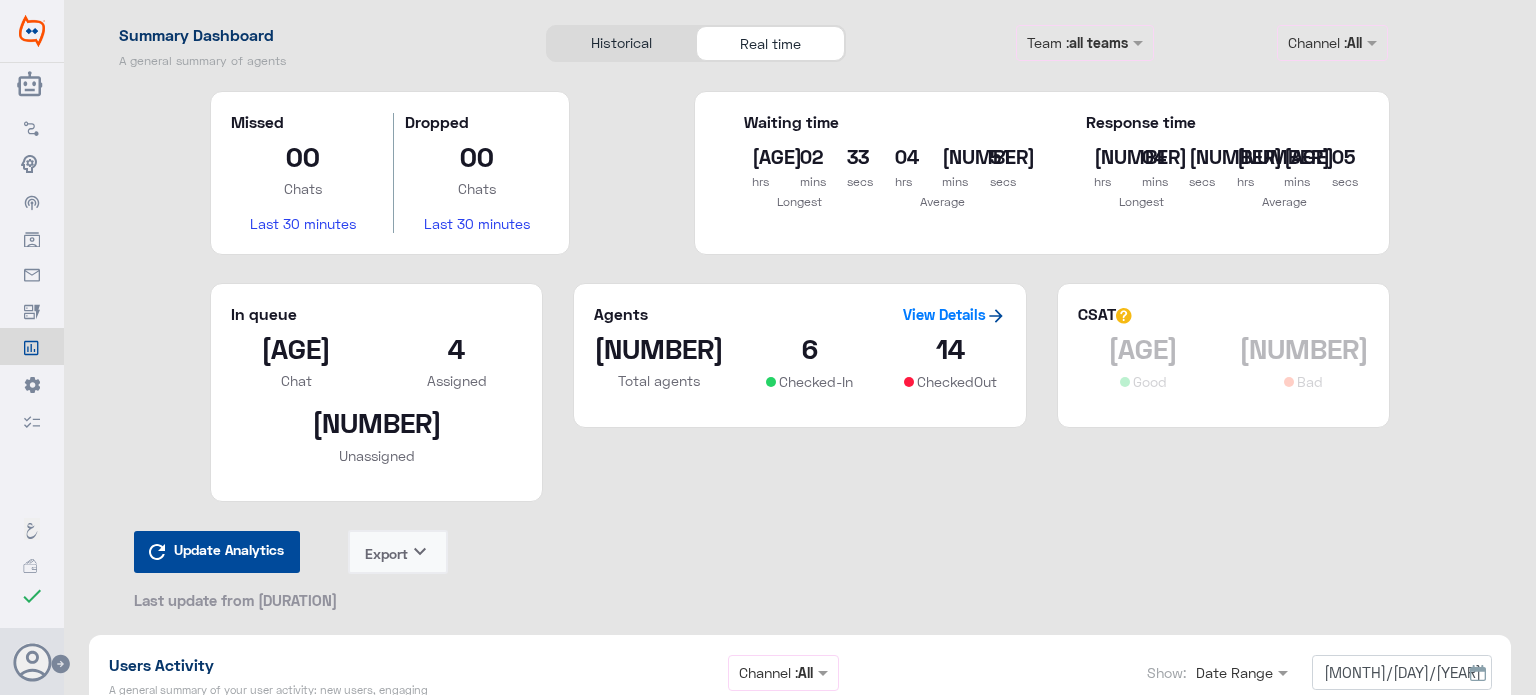 click on "Summary Dashboard  A general summary of agents   Historical Real time Team  Team :  all teams Channel  Channel :  All Missed 00 Chats Last 30 minutes Dropped 00 Chats Last 30 minutes Waiting time 15 hrs 02 mins 33 secs Longest 04 hrs 22 mins 51 secs Average Response time 24 hrs 04 mins 22 secs Longest 20 hrs 41 mins 05 secs Average In queue 13 Chat 4 Assigned 9 Unassigned Agents   View Details  20 Total agents 6 Checked-In  14 CheckedOut  CSAT  23 Good 21 Bad Update Analytics  Export   keyboard_arrow_down Last update from 15 Days Users Activity  A general summary of your user activity: new users, engaging users, and blocked users.   Channel  Channel :  All Show:  × Date Range [DATE] - [DATE] New Active Blocked Feb 5 Feb 12 Feb 19 Feb 26 0 60 120 180 240 Date New Active Blocked Jan 31, [YEAR] 25 28 0 Feb 1, [YEAR] 113 144 0 Feb 2, [YEAR] 164 209 0 Feb 3, [YEAR] 128 178 0 Feb 4, [YEAR] 139 193 0 Feb 5, [YEAR] 142 196 0 Feb 6, [YEAR] 125 183 0 Feb 7, [YEAR] 81 107 0 Feb 8, [YEAR] 118 159 0 Feb 9, [YEAR] 152 207 0 Feb 10, [YEAR]" at bounding box center (800, 3640) 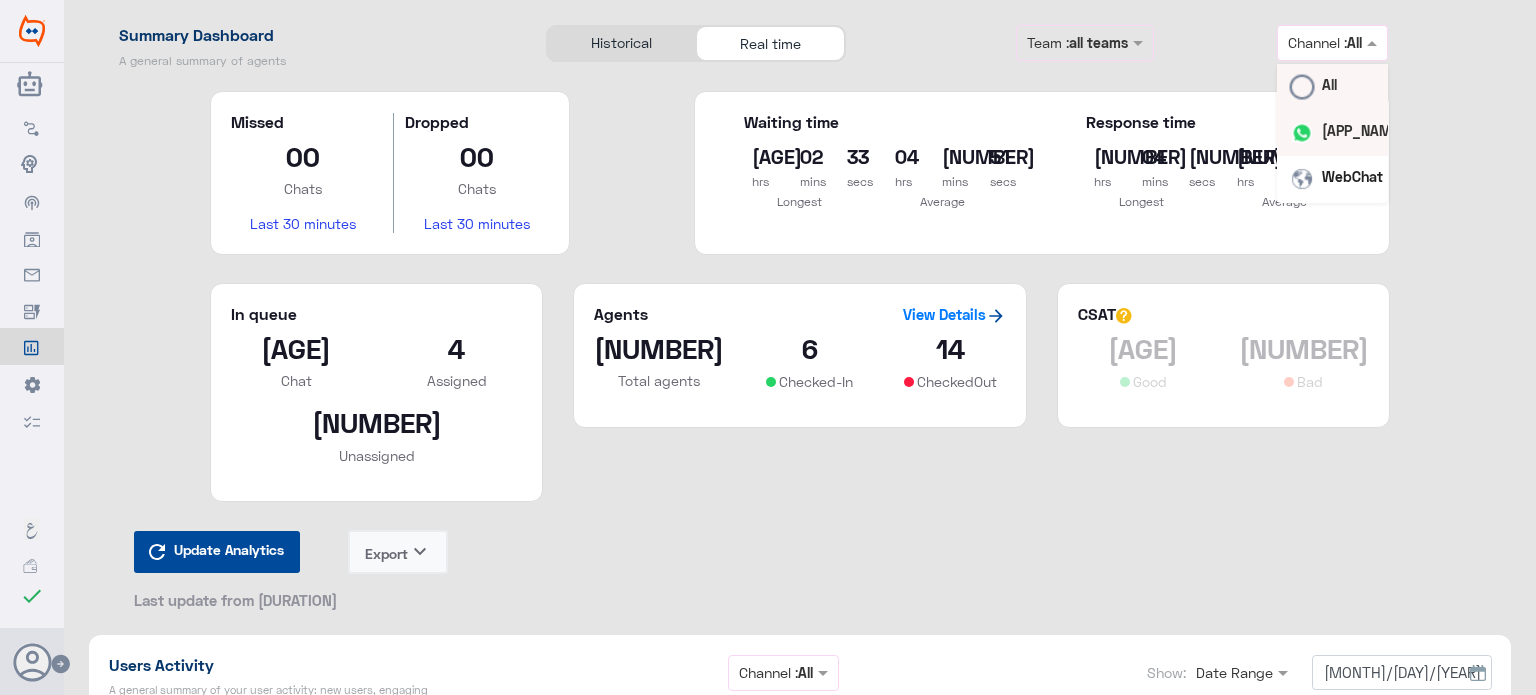 click on "[APP_NAME]" at bounding box center [1363, 130] 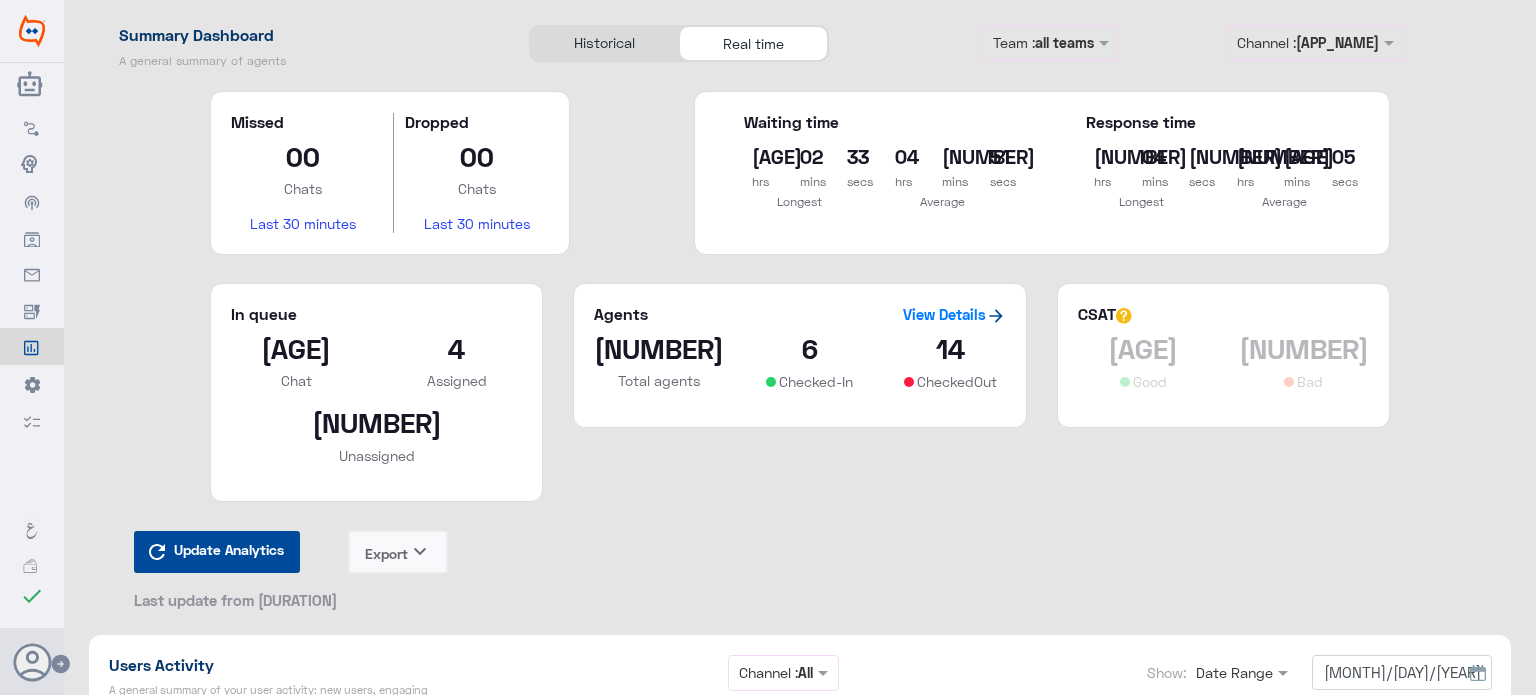 click on "Missed 00 Chats Last 30 minutes Dropped 00 Chats Last 30 minutes Waiting time 15 hrs 02 mins 33 secs Longest 04 hrs 22 mins 51 secs Average Response time 24 hrs 04 mins 22 secs Longest 20 hrs 41 mins 05 secs Average" at bounding box center [800, 187] 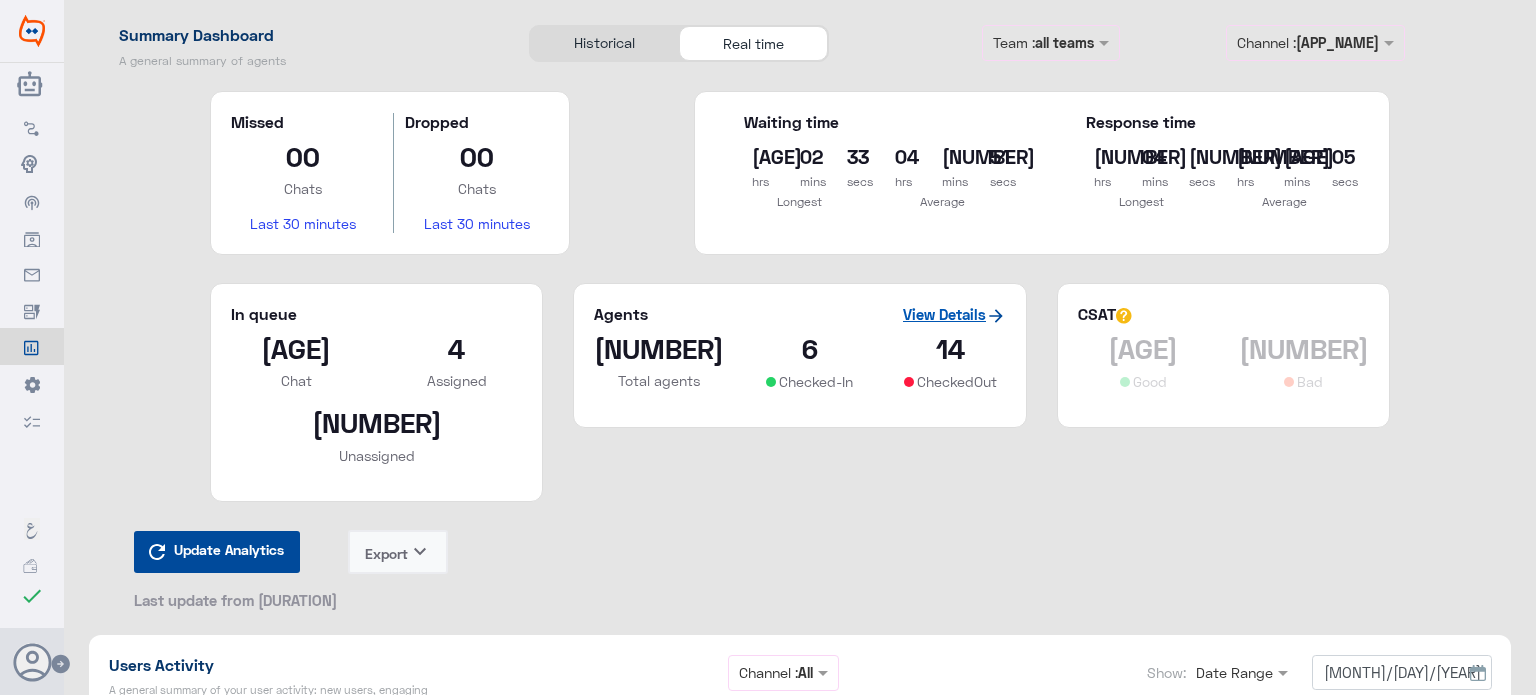click on "View Details" at bounding box center [954, 314] 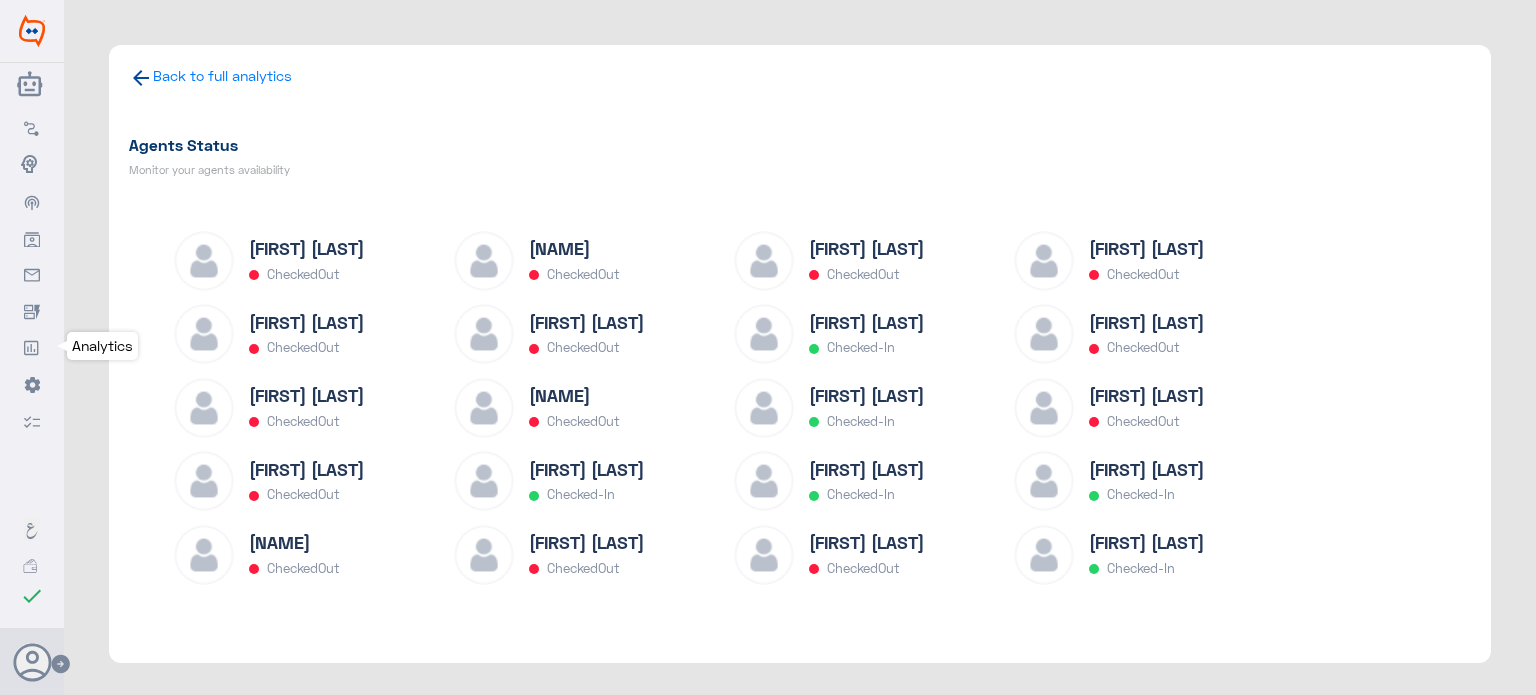 click at bounding box center (32, 348) 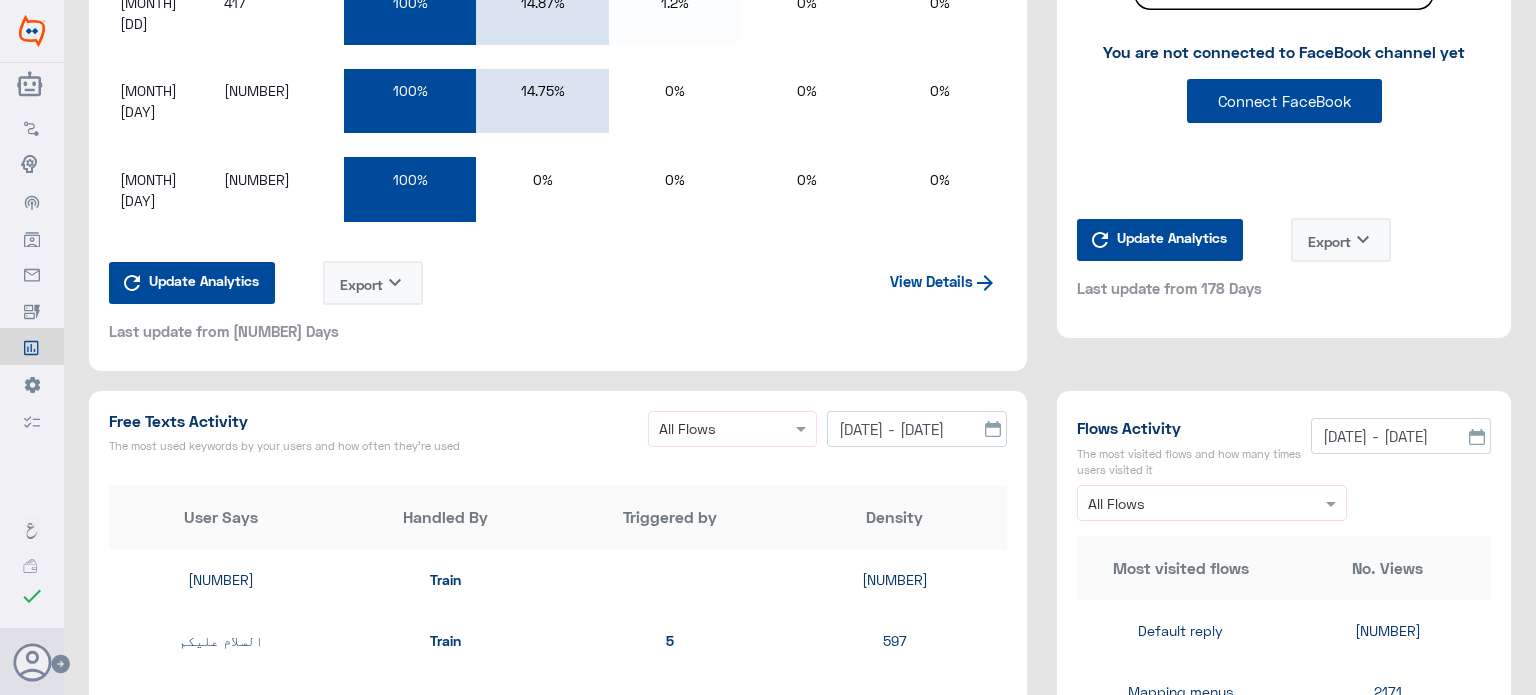 scroll, scrollTop: 2200, scrollLeft: 0, axis: vertical 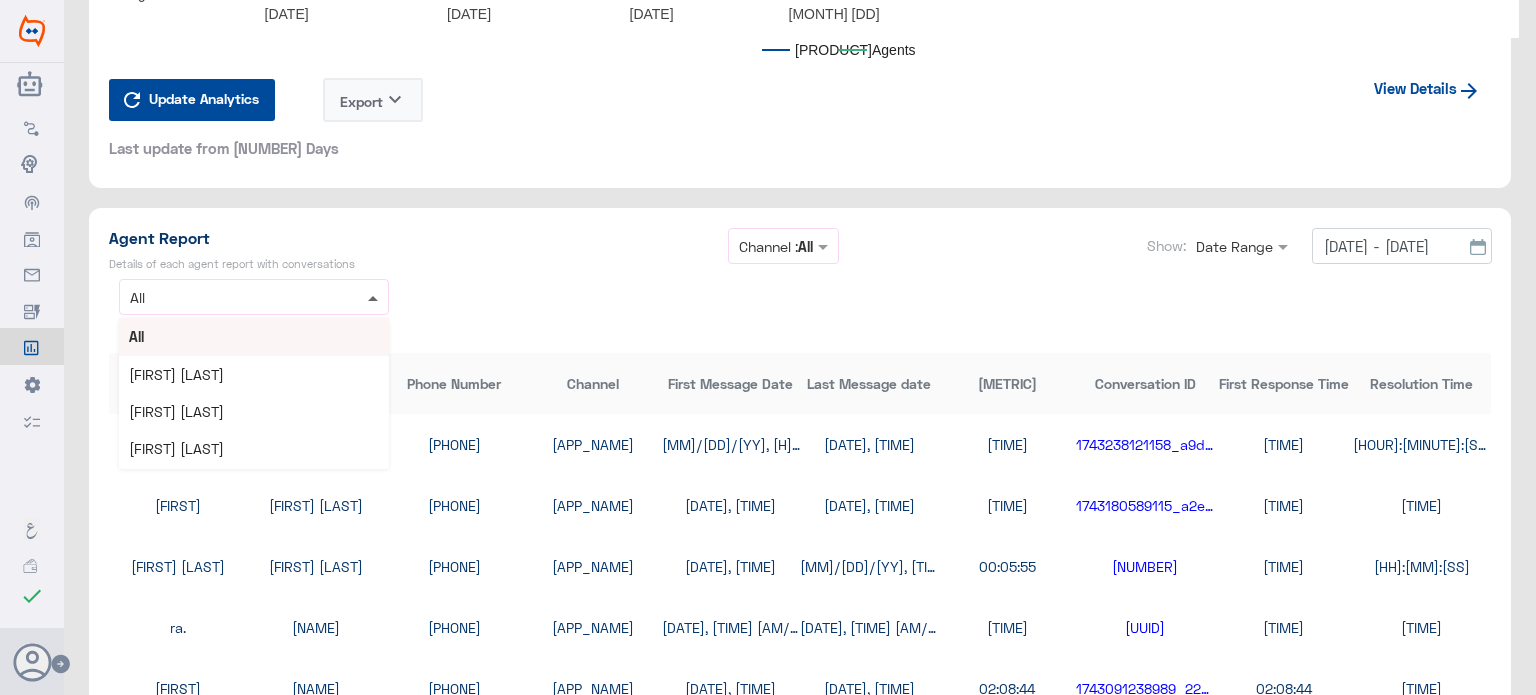 click at bounding box center [375, 297] 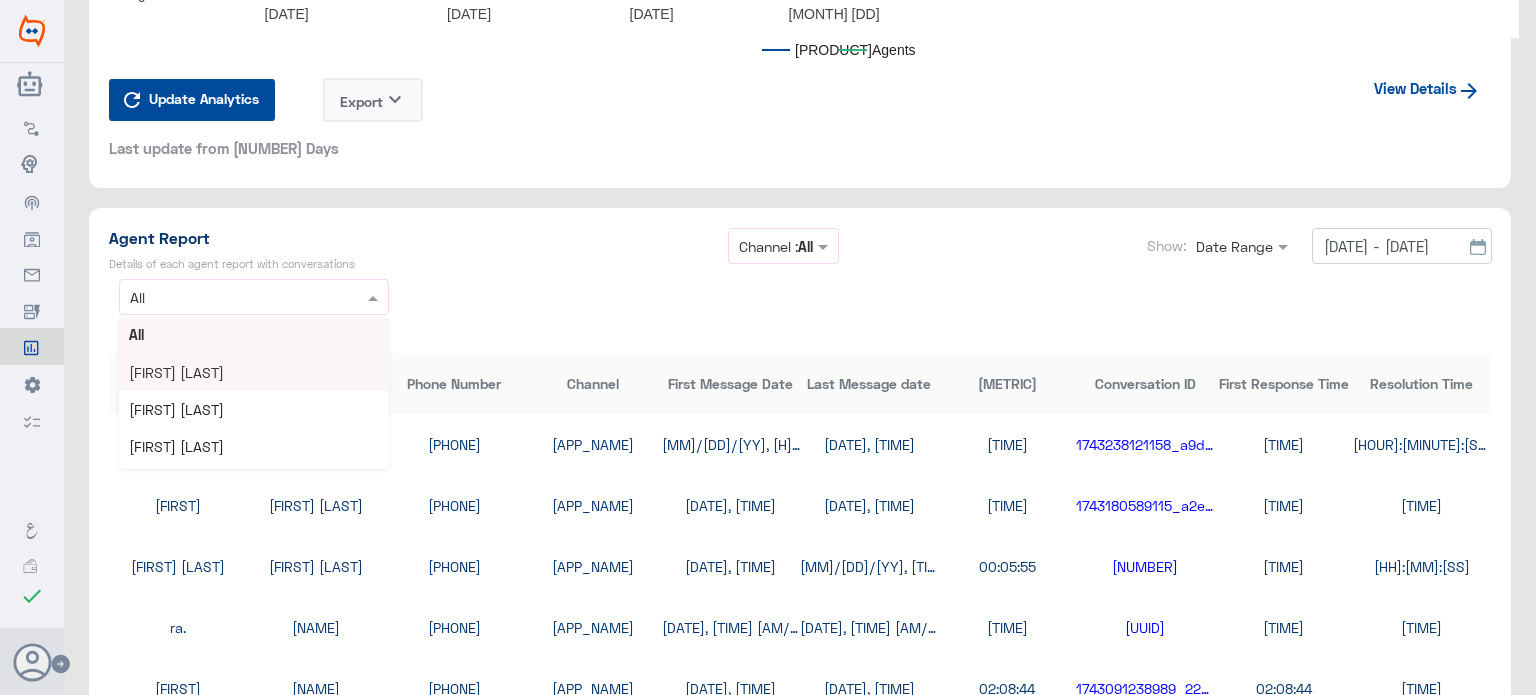 scroll, scrollTop: 0, scrollLeft: 0, axis: both 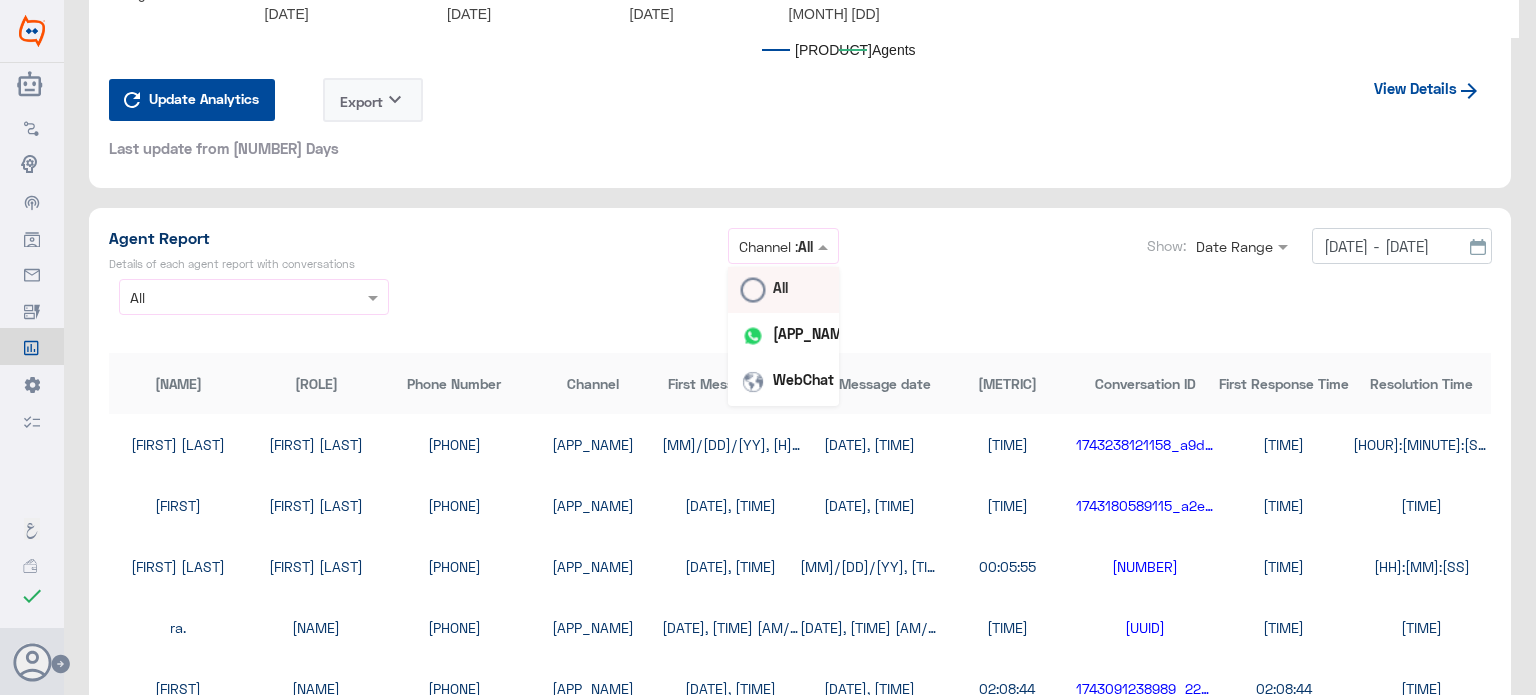 click at bounding box center [783, 245] 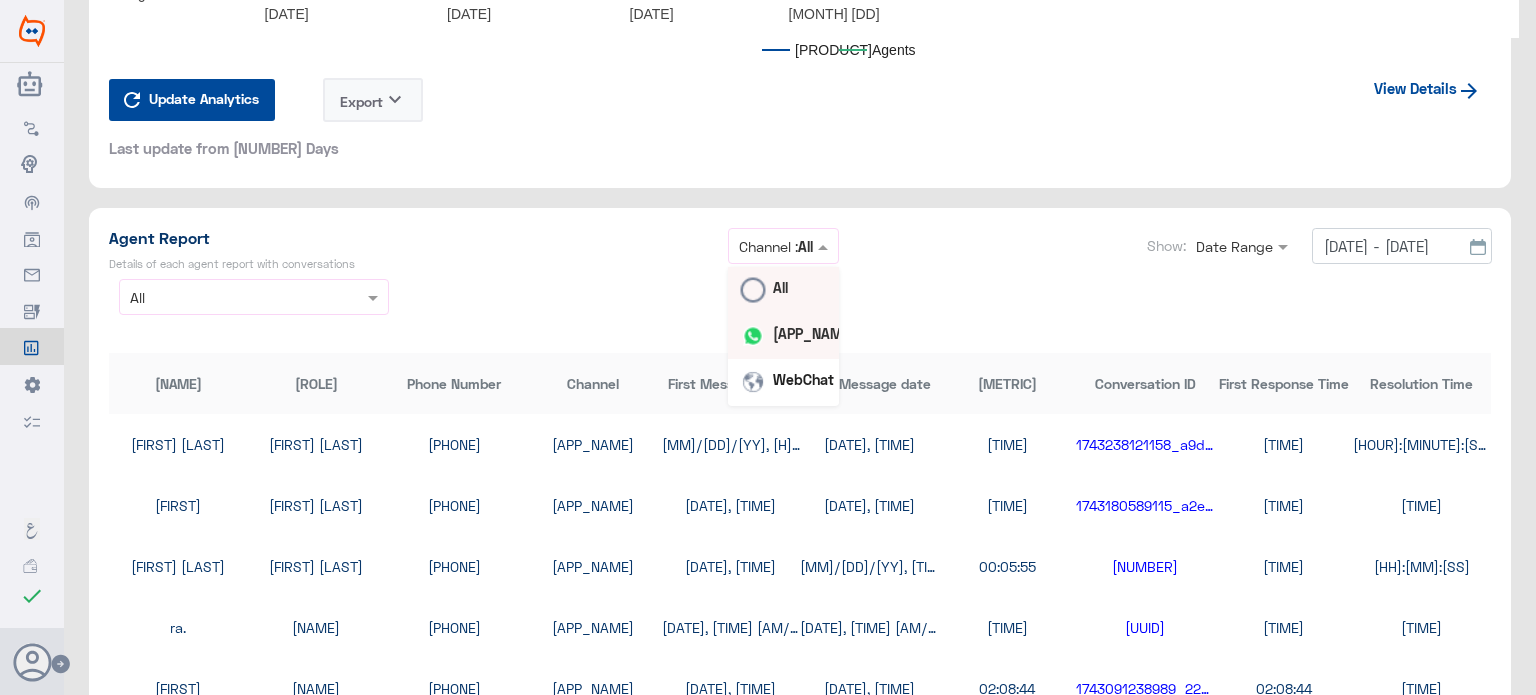 click on "[APP_NAME]" at bounding box center (814, 334) 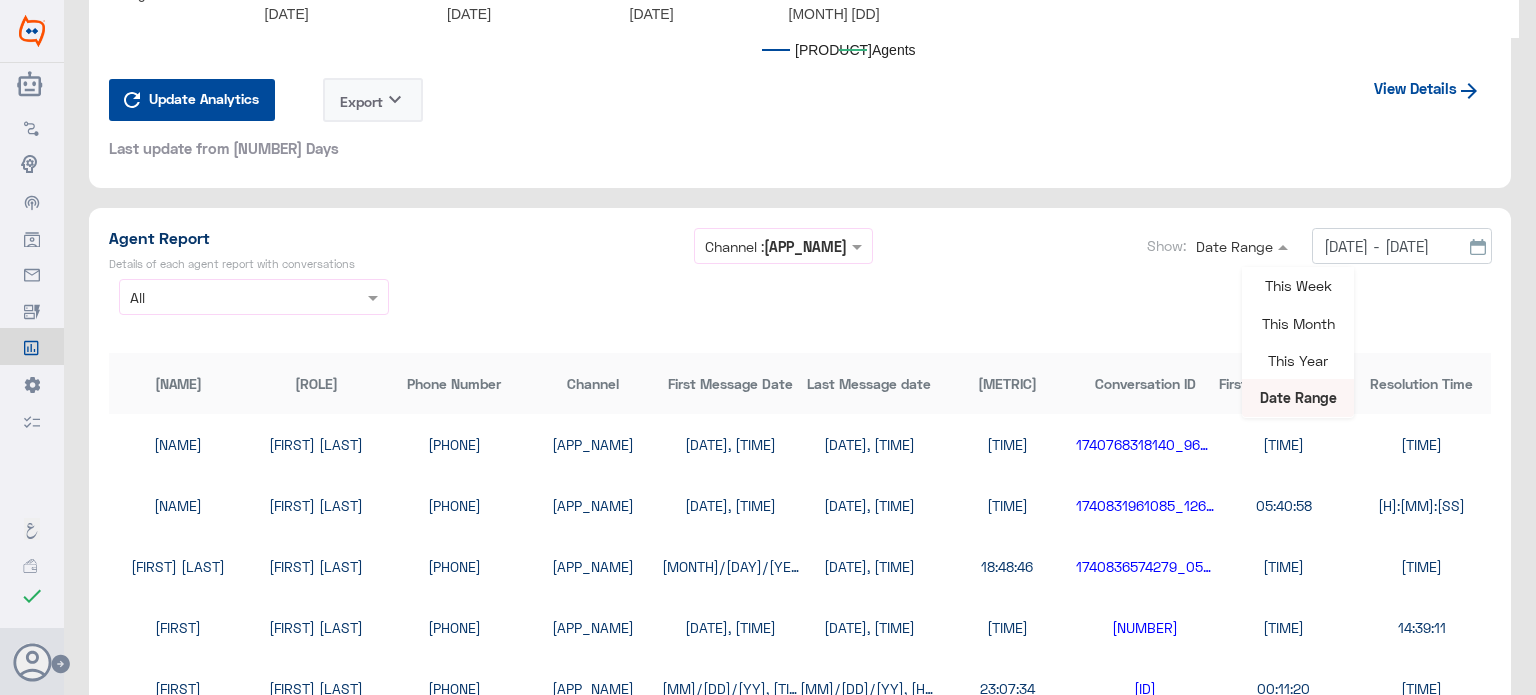 click at bounding box center [1242, 244] 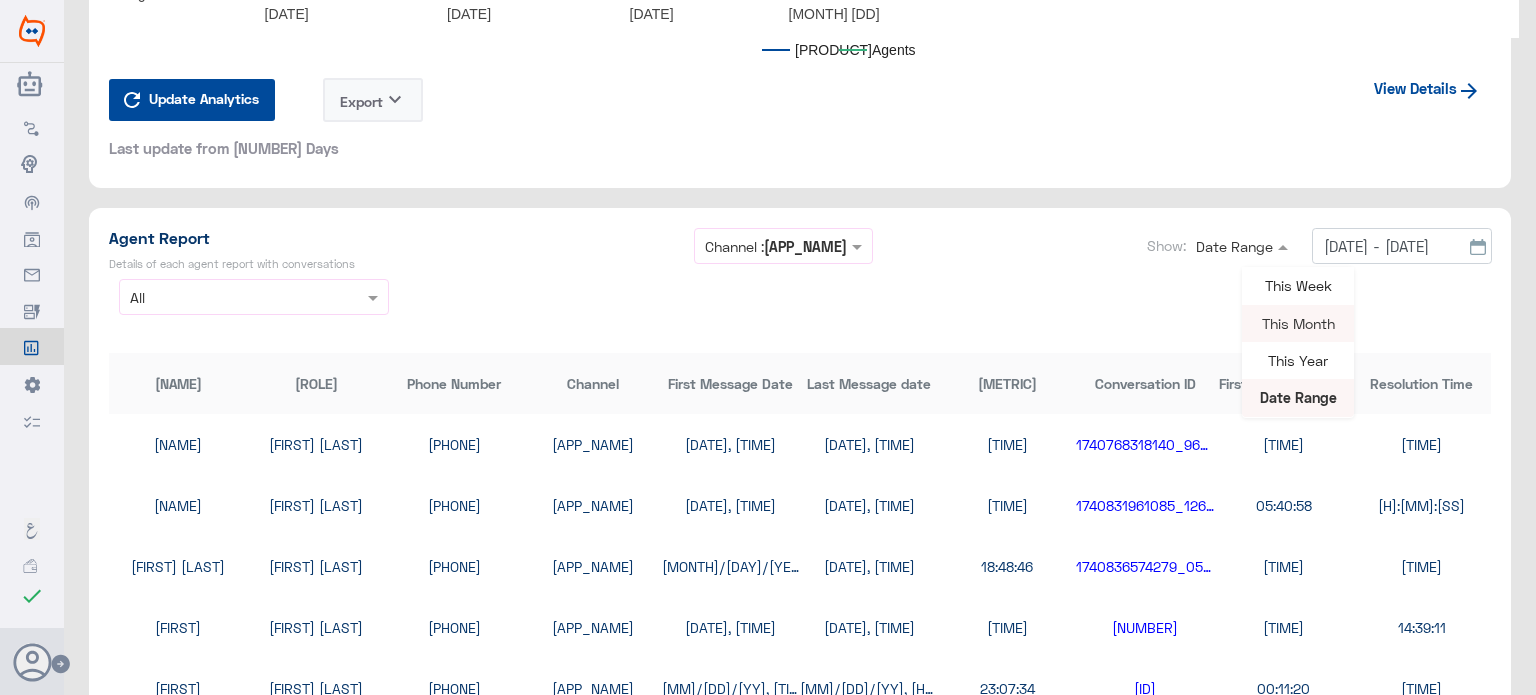 click on "This Month" at bounding box center (1298, 323) 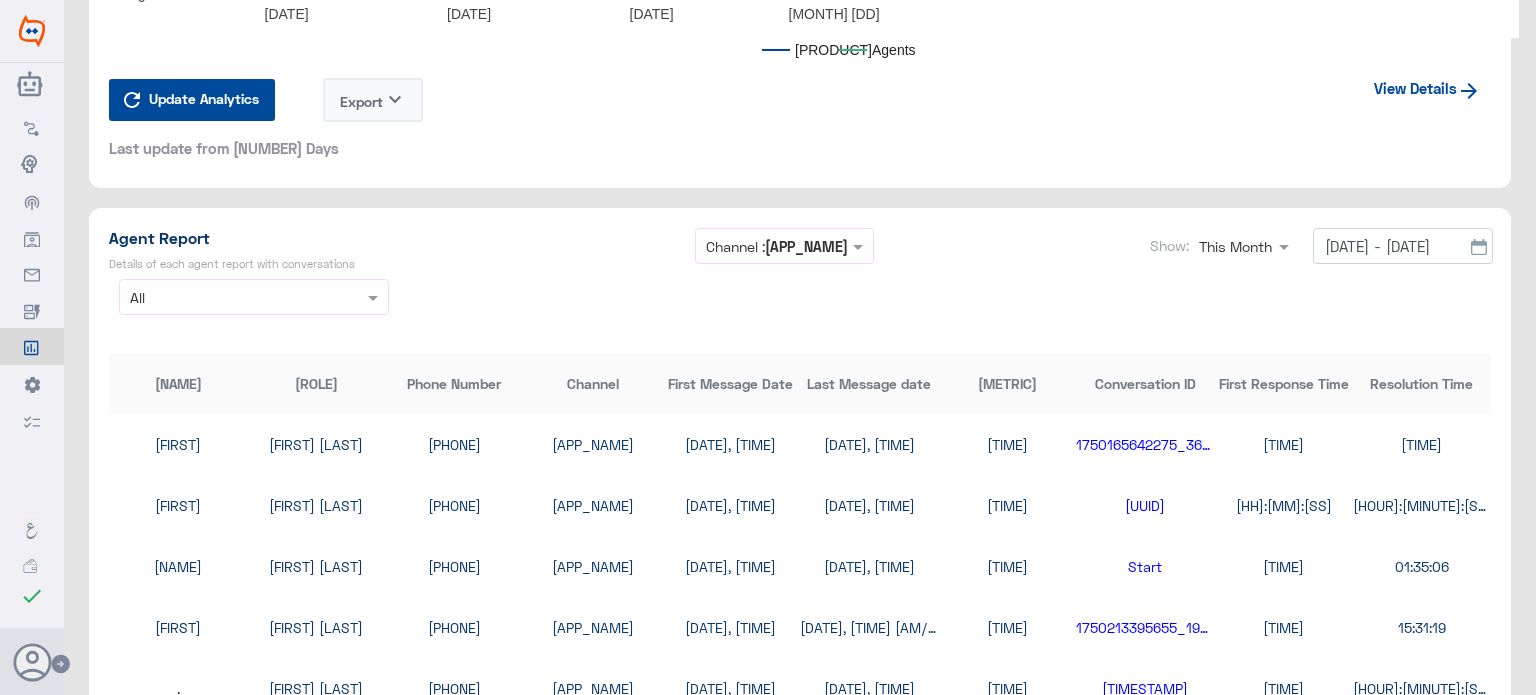 scroll, scrollTop: 2750, scrollLeft: 0, axis: vertical 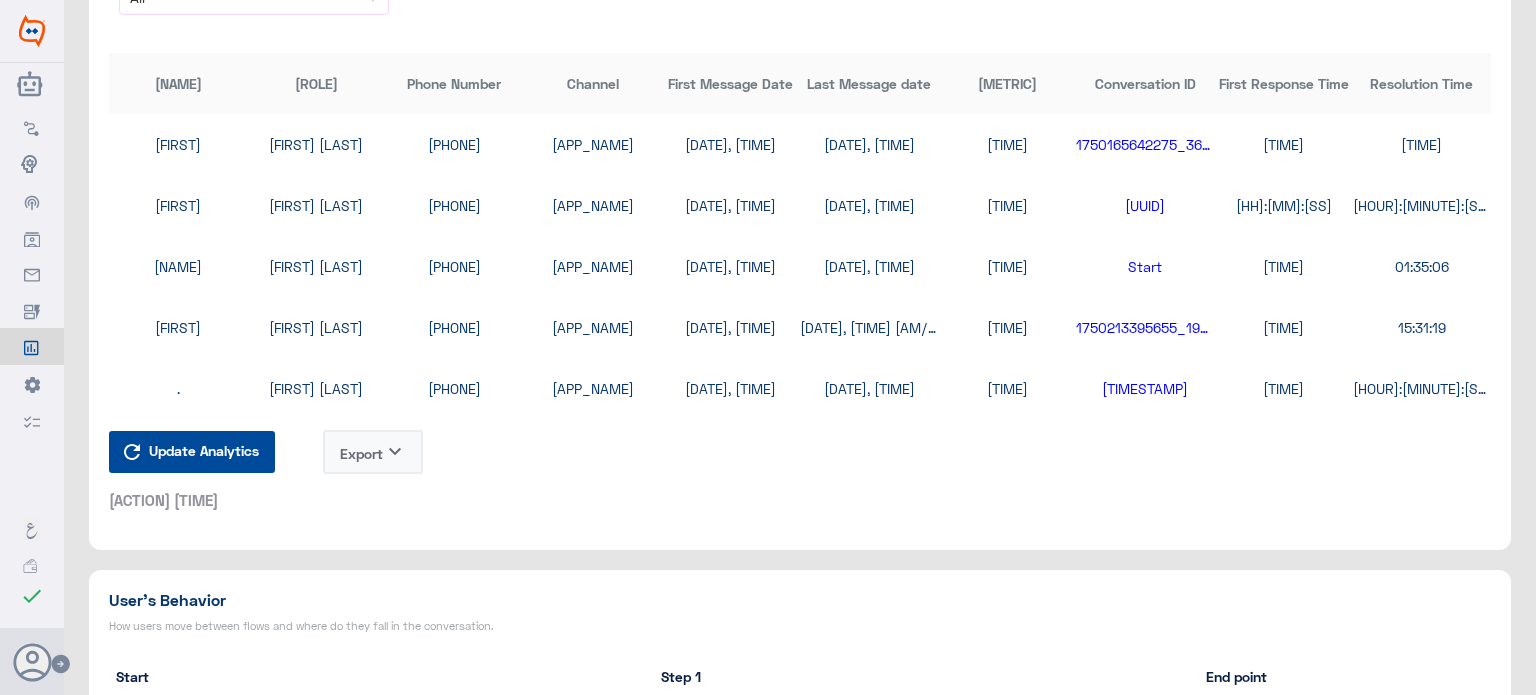 click on "keyboard_arrow_down" at bounding box center [395, 452] 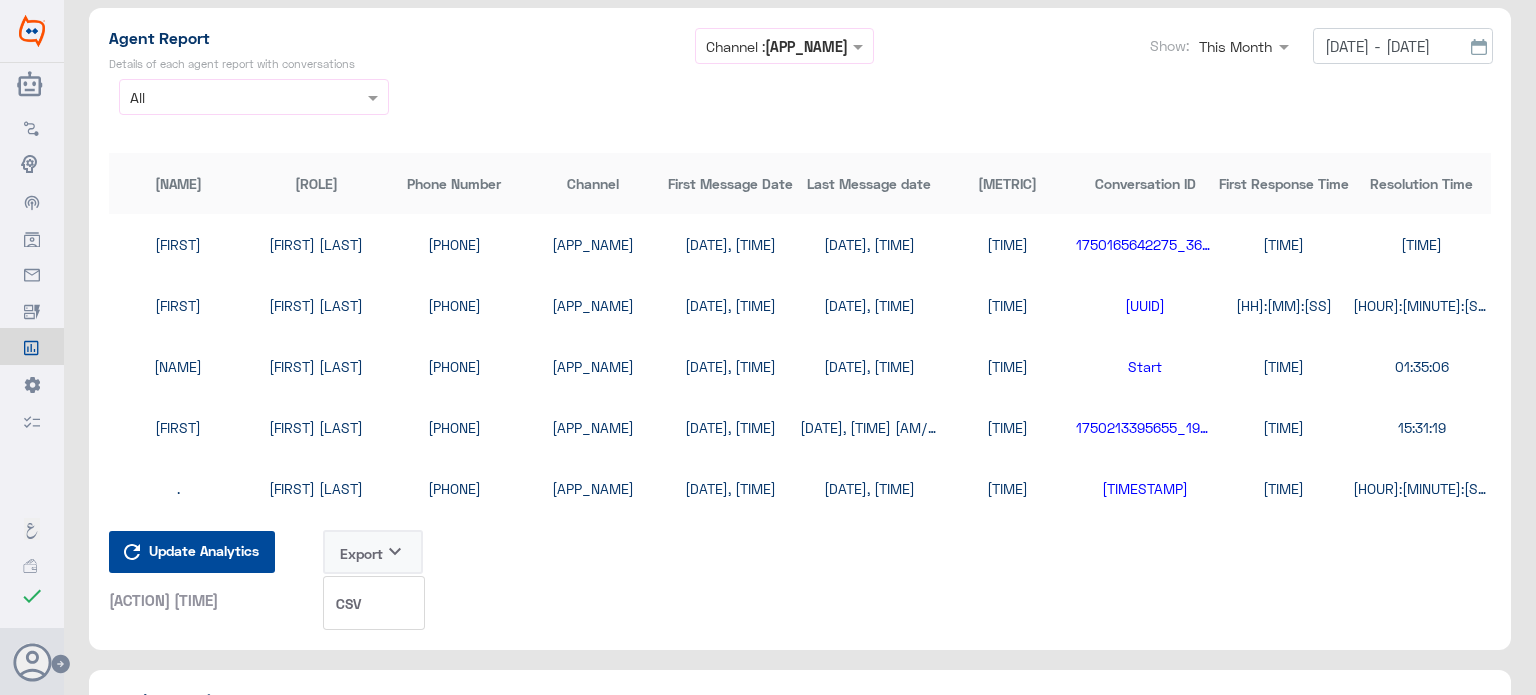 scroll, scrollTop: 4600, scrollLeft: 0, axis: vertical 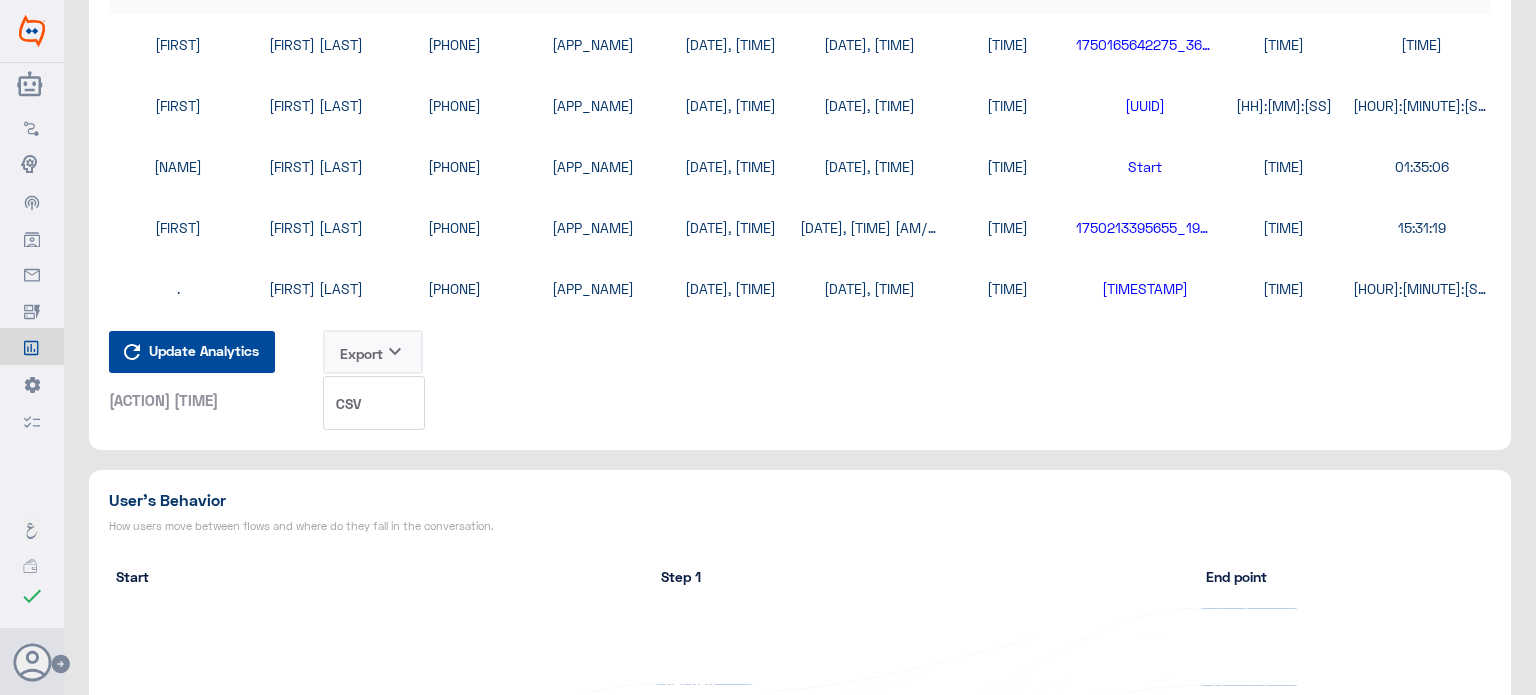 click on "Export   keyboard_arrow_down" at bounding box center [373, 352] 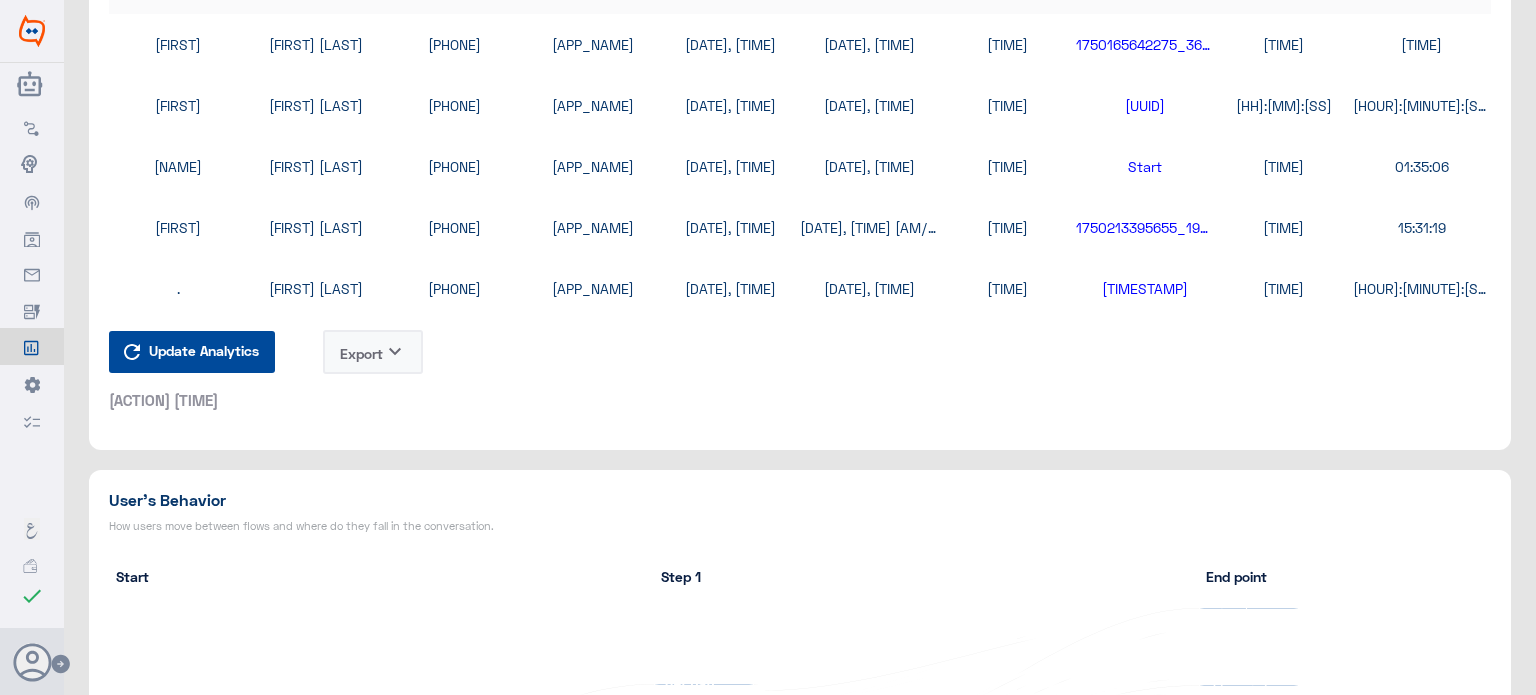 click on "Export   keyboard_arrow_down" at bounding box center [373, 352] 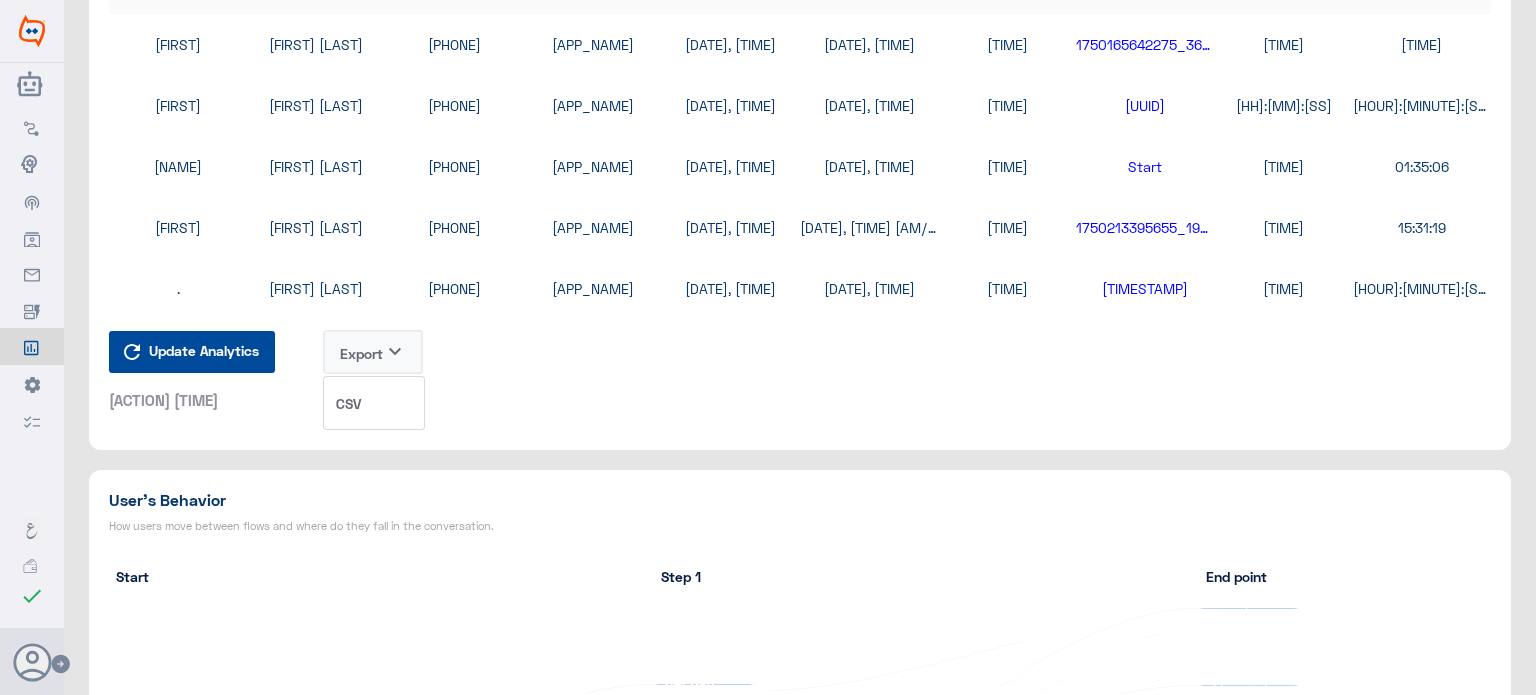 click on "CSV" at bounding box center (374, 403) 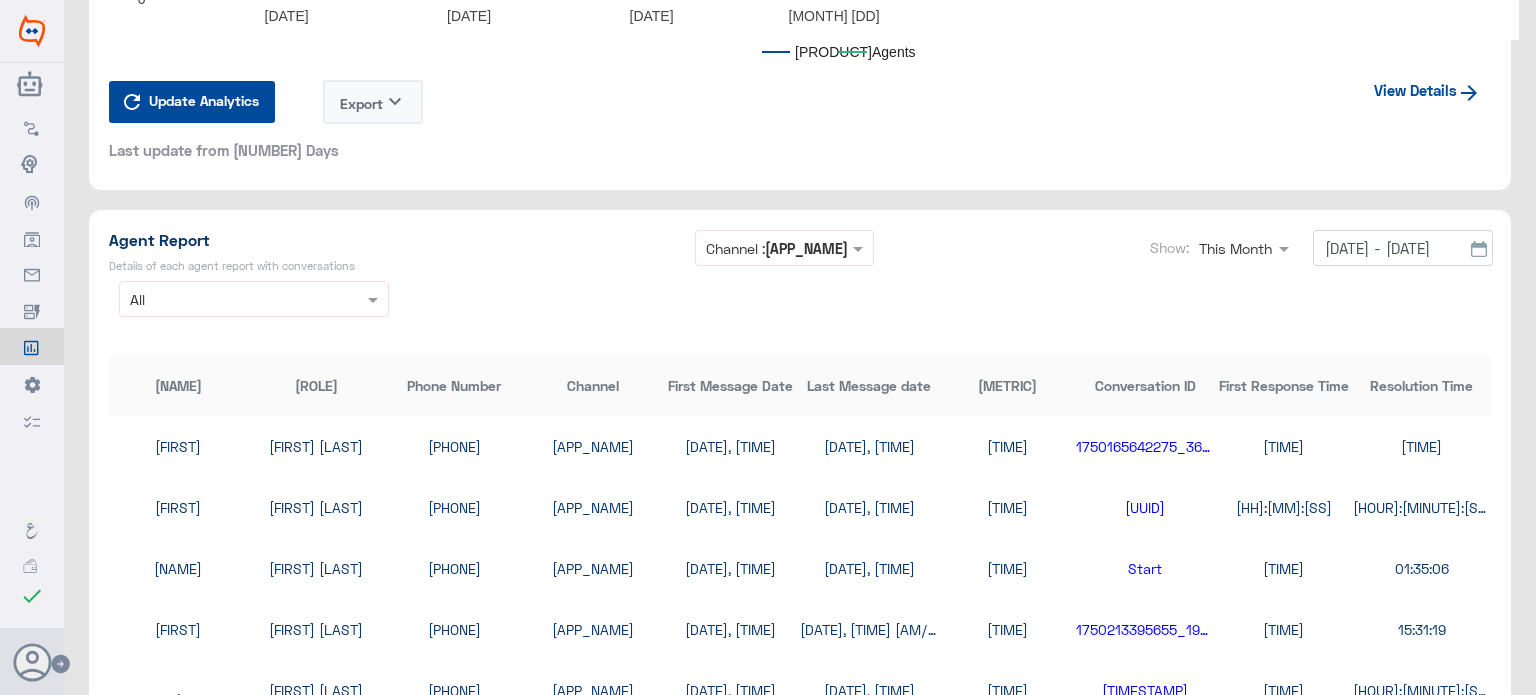 scroll, scrollTop: 4300, scrollLeft: 0, axis: vertical 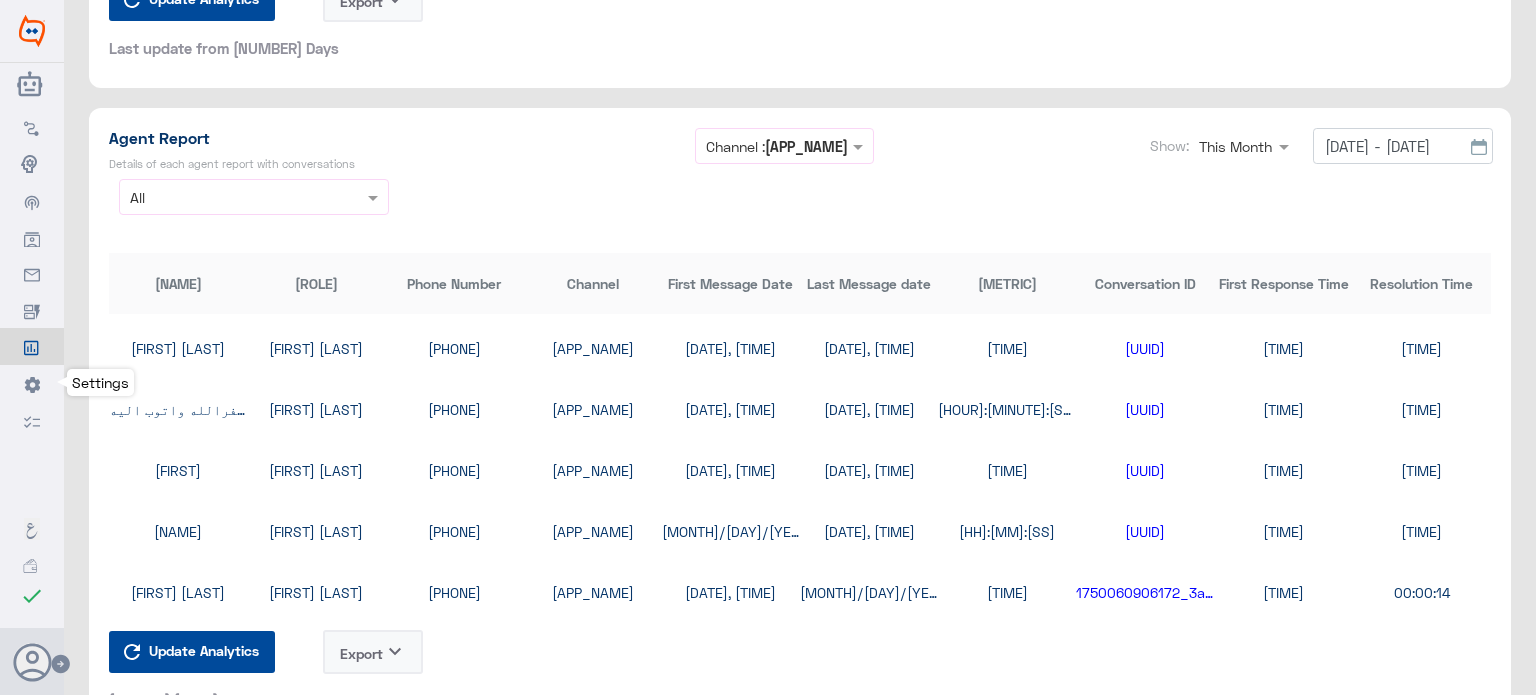 click at bounding box center [29, 164] 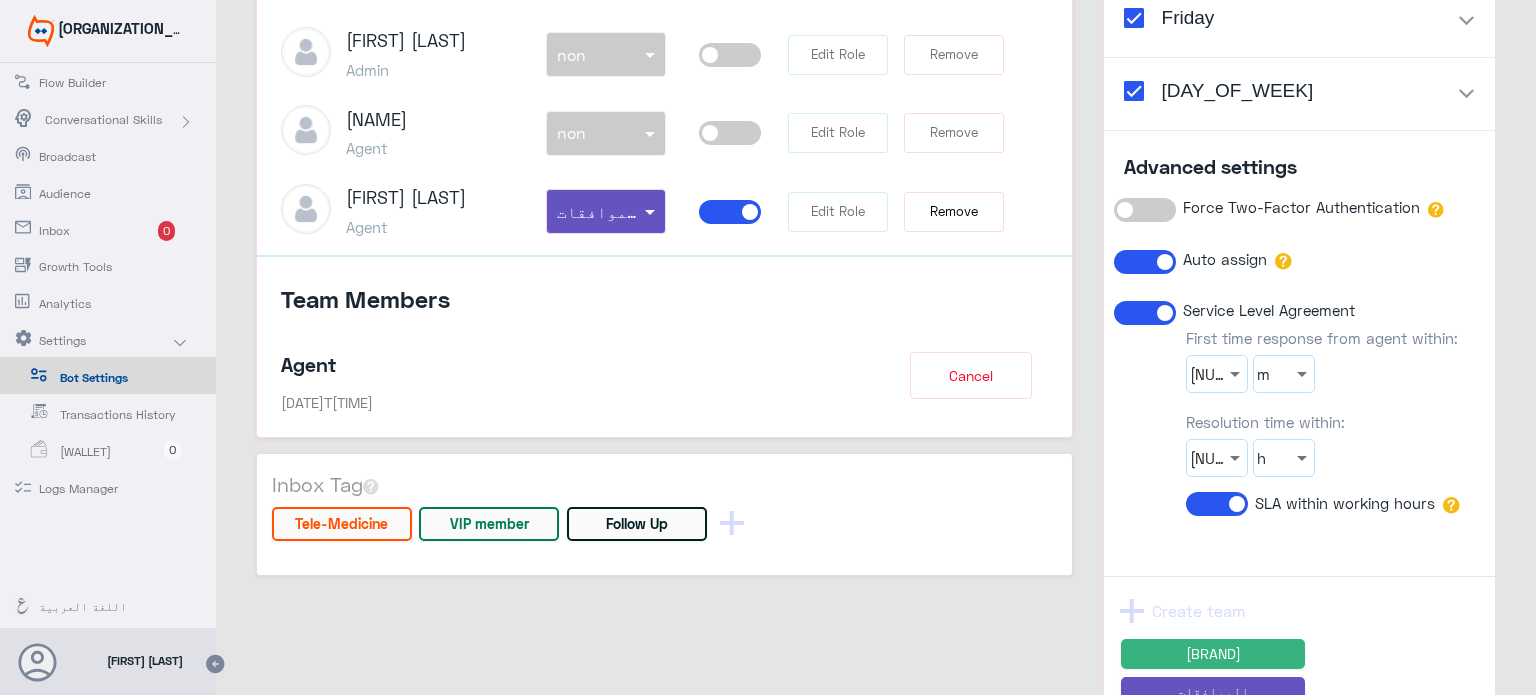scroll, scrollTop: 2800, scrollLeft: 0, axis: vertical 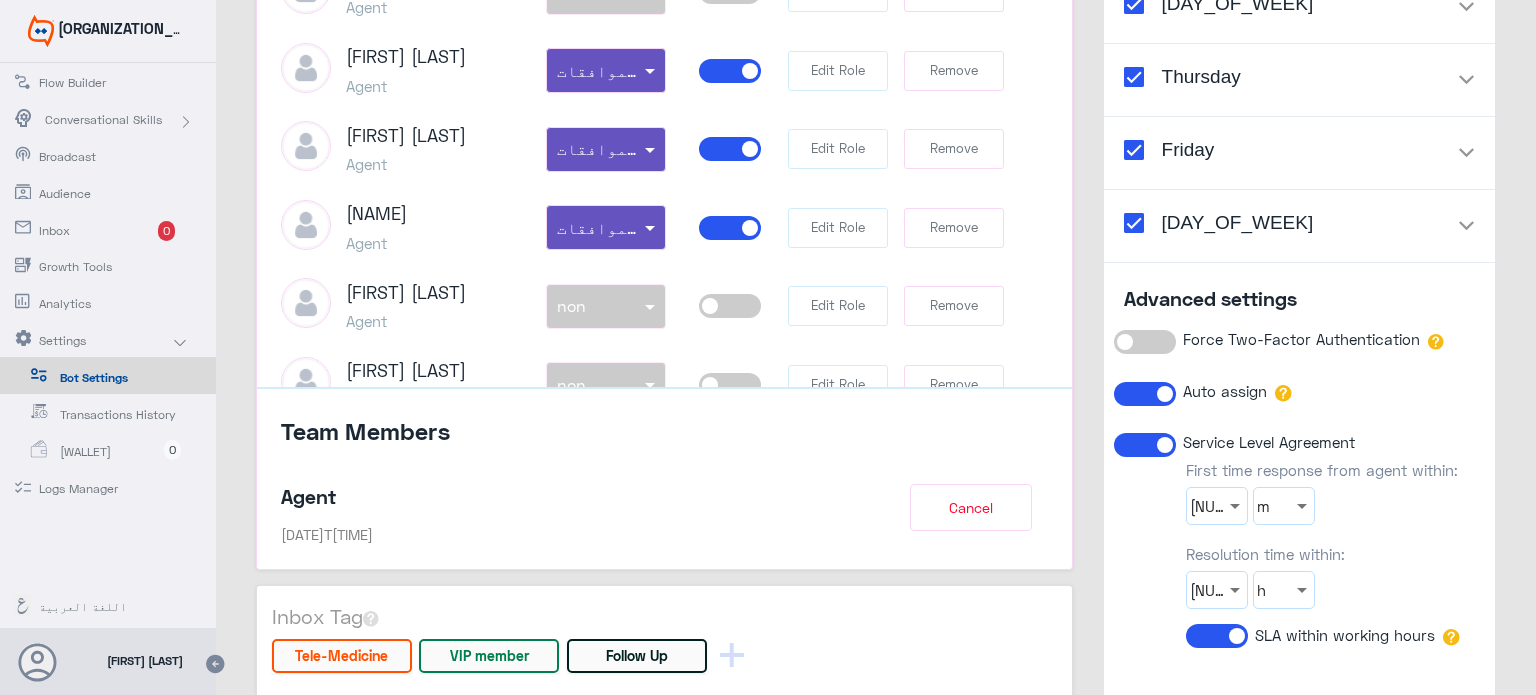 click at bounding box center [730, 71] 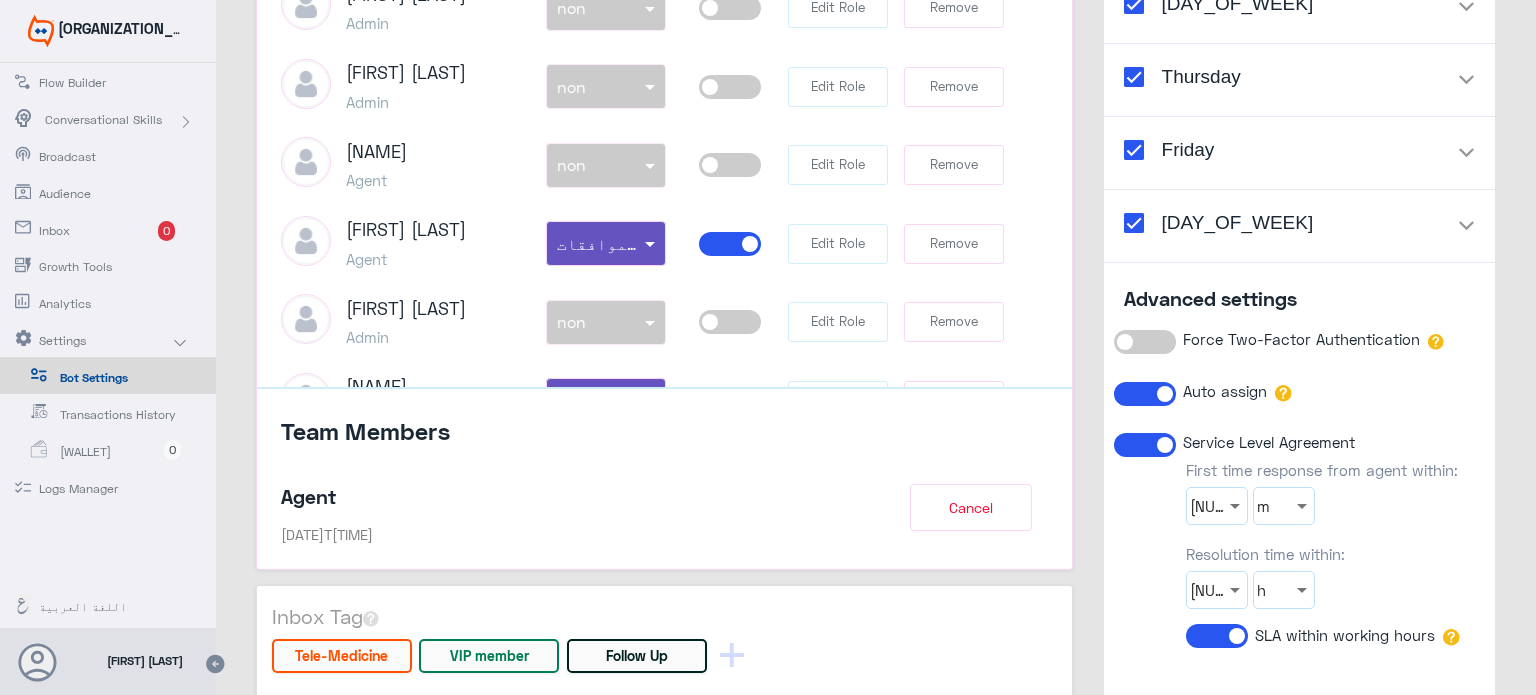 scroll, scrollTop: 0, scrollLeft: 0, axis: both 